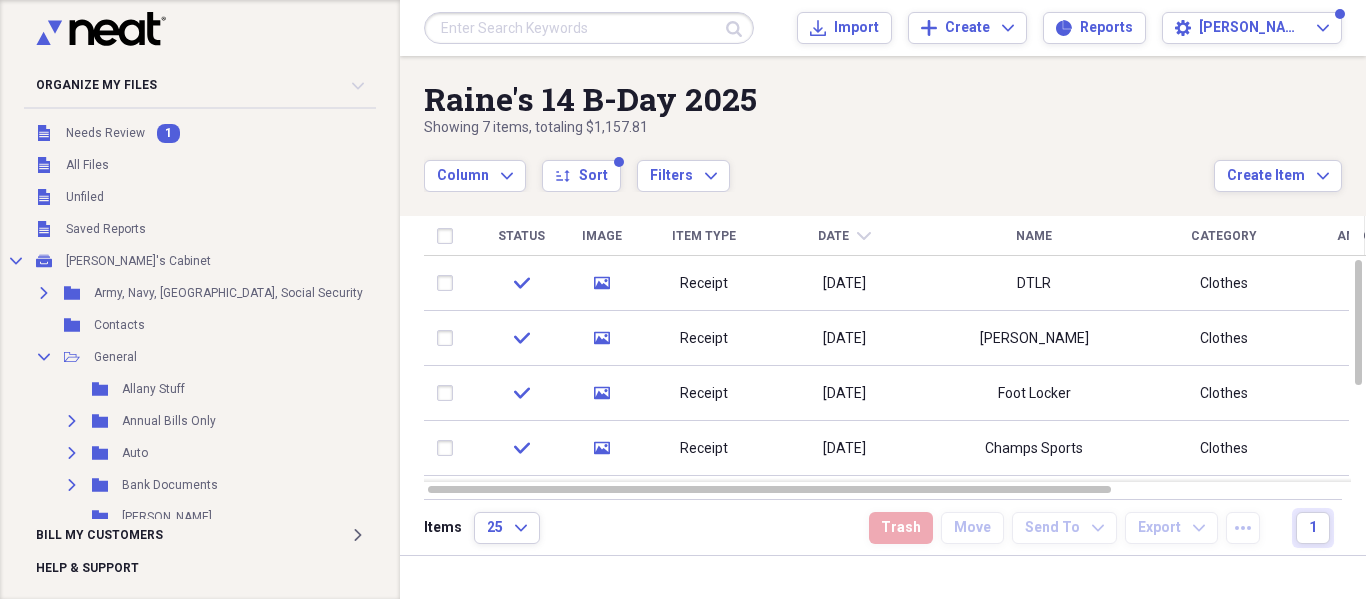 scroll, scrollTop: 0, scrollLeft: 0, axis: both 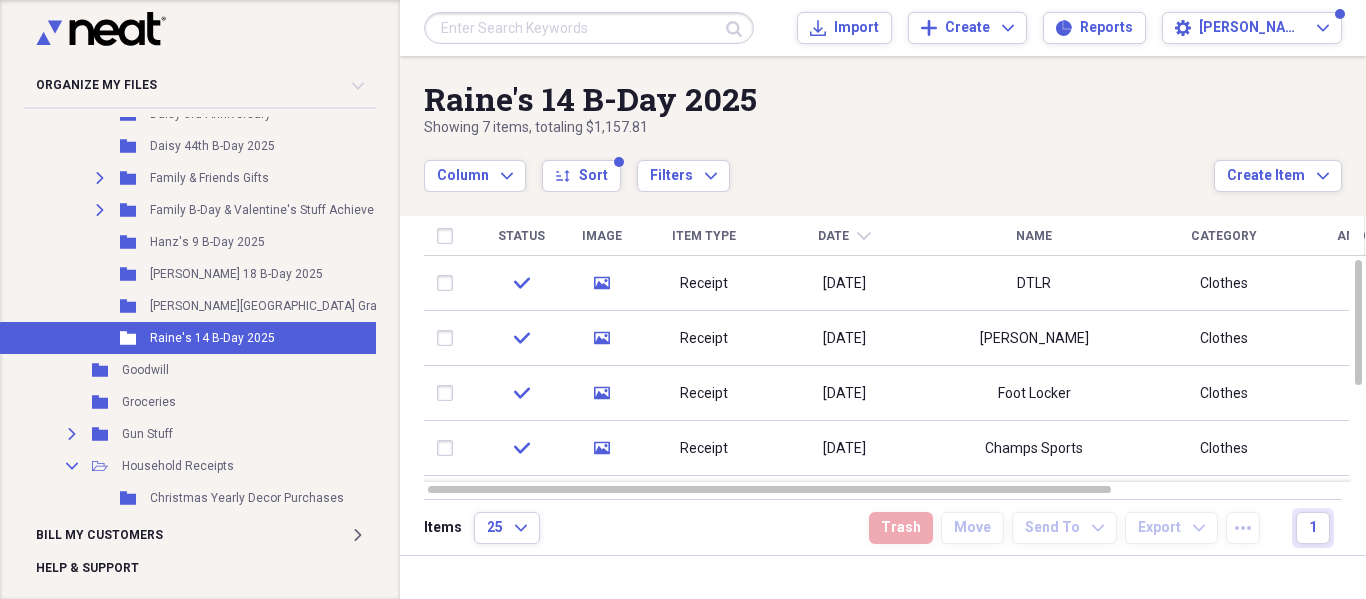 click on "Raine's 14 B-Day 2025 Showing 7 items , totaling $1,157.81 Column Expand sort Sort Filters  Expand Create Item Expand Status Image Item Type Date chevron-down Name Category Amount Source Date Added check media Receipt [DATE] DTLR Clothes $215.15 Import [DATE] 4:37 pm check media Receipt [DATE] [PERSON_NAME] Clothes $106.22 Import [DATE] 8:10 am check media Receipt [DATE] Foot Locker Clothes $236.89 Import [DATE] 6:28 am check media Receipt [DATE] Champs Sports Clothes $90.10 Import [DATE] 7:46 am check media Receipt [DATE] [GEOGRAPHIC_DATA] Gift $382.25 Import [DATE] 2:47 am check media Receipt [DATE] Finish Line Clothes $127.20 Import [DATE] 10:17 am Review media Document Great Wolf Lodge Confirmation Letter Technology Import [DATE] 11:44 am Items 25 Expand Trash Move Send To Expand Export Expand more 1" at bounding box center [883, 305] 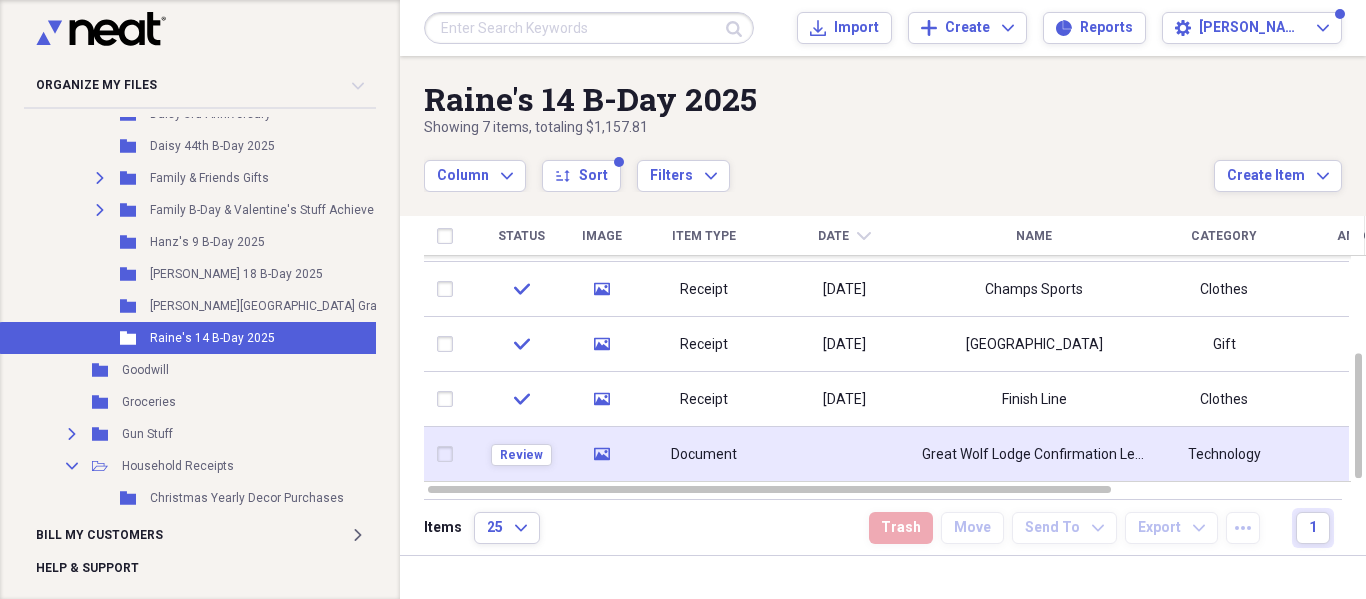 click at bounding box center (844, 454) 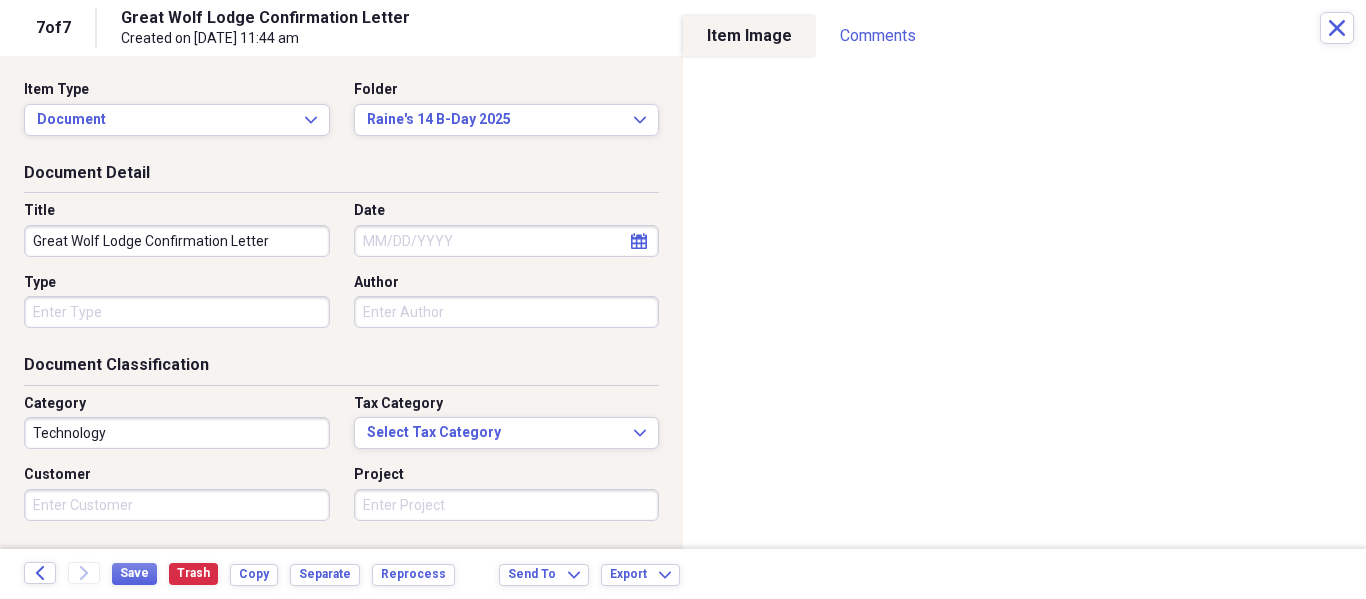 click 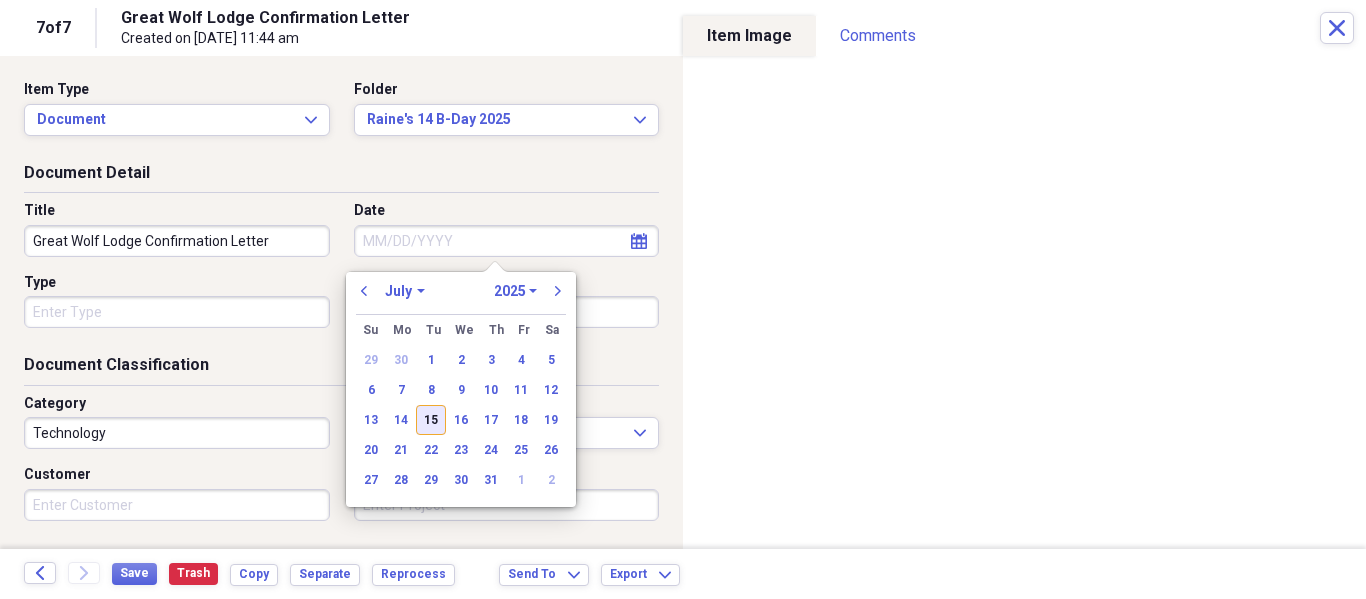 click on "15" at bounding box center [431, 420] 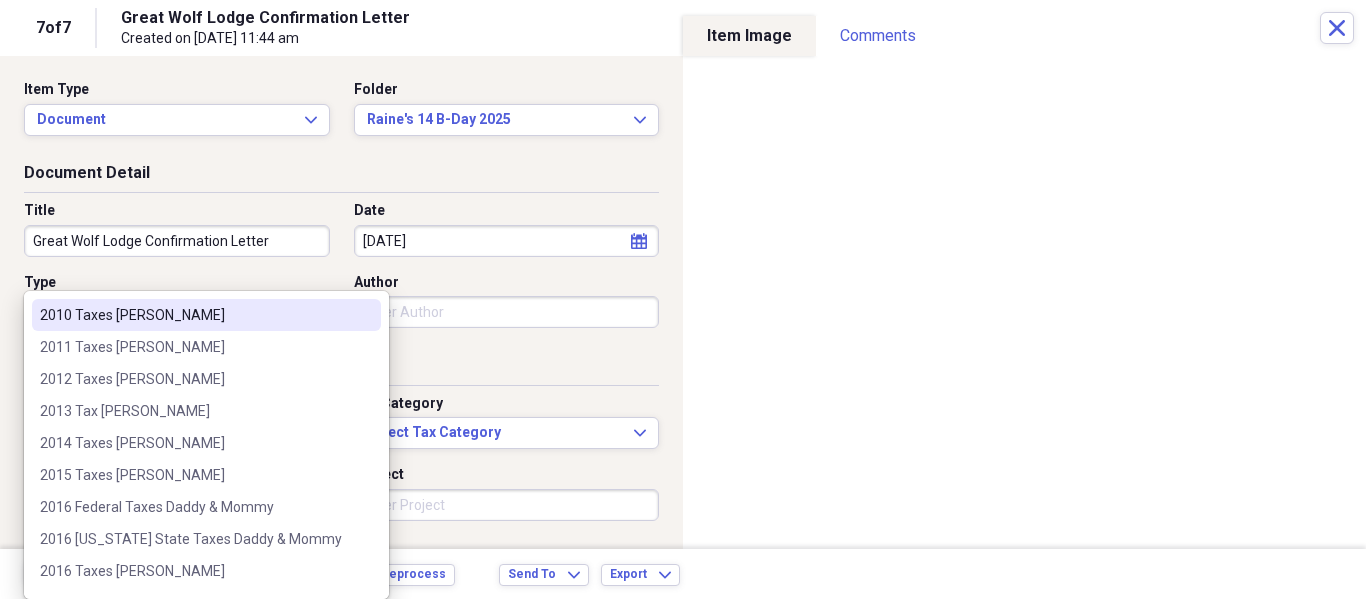 click on "Organize My Files Collapse Unfiled Needs Review Unfiled All Files Unfiled Unfiled Unfiled Saved Reports Collapse My Cabinet [PERSON_NAME]'s Cabinet Add Folder Expand Folder Army, Navy, [GEOGRAPHIC_DATA], Social Security Add Folder Folder Contacts Add Folder Collapse Open Folder General Add Folder Folder Allany Stuff Add Folder Expand Folder Annual Bills Only Add Folder Expand Folder Auto Add Folder Expand Folder Bank Documents Add Folder Folder [PERSON_NAME] Stuff Add Folder Expand Folder Bills Add Folder Expand Folder [PERSON_NAME] Stuff Add Folder Expand Folder Christmas Add Folder Expand Folder Church Stuff Add Folder Folder Claims Add Folder Expand Folder Clothes Add Folder Expand Folder College Stuff Add Folder Folder Computer Stuff  i.e. Hardware, Software etc. Add Folder Folder Court Documents Add Folder Folder Credit Report/Dispute Stuff Add Folder Expand Folder Currently Working On Stuff Add Folder Collapse Open Folder Daddy & Mommy Stuff Add Folder Expand Folder [PERSON_NAME] House Sale Stuff Add Folder Expand Folder Add Folder 25" at bounding box center (683, 299) 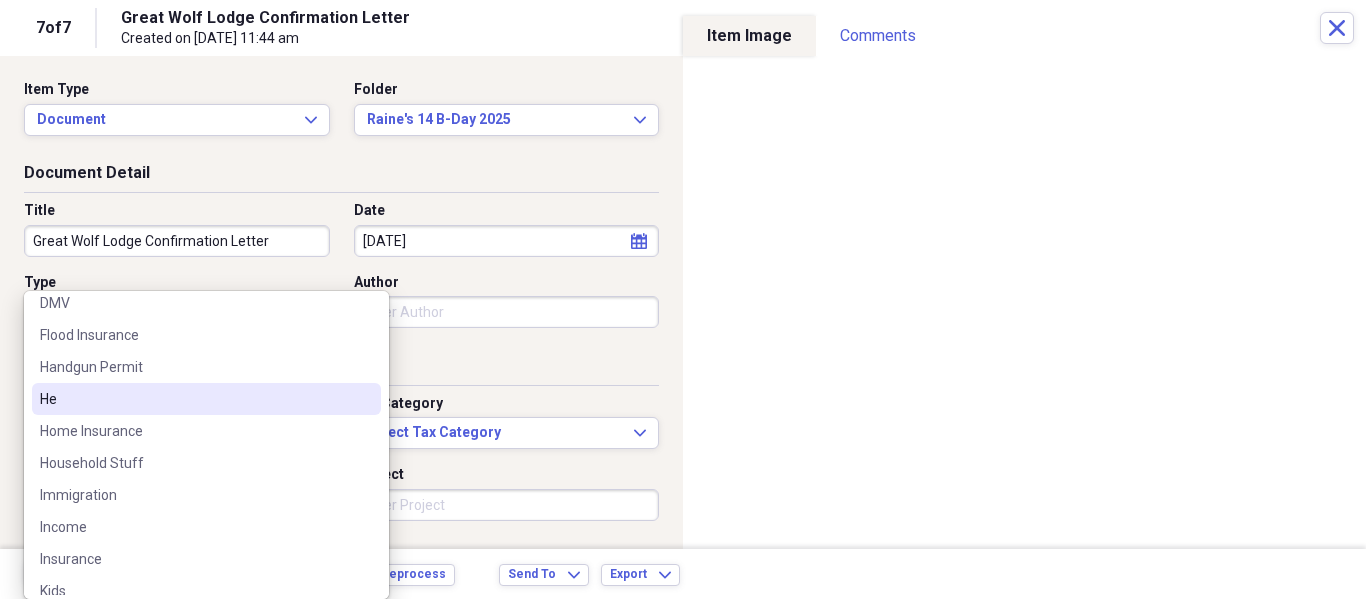 scroll, scrollTop: 1692, scrollLeft: 0, axis: vertical 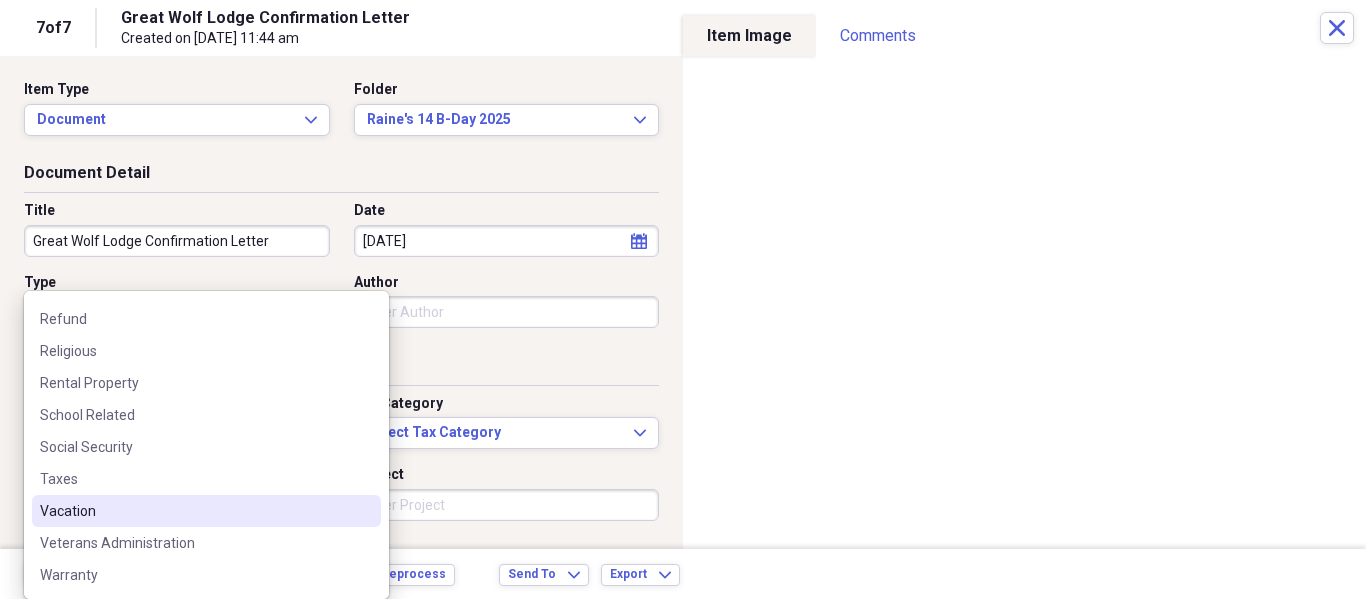 click on "Vacation" at bounding box center [194, 511] 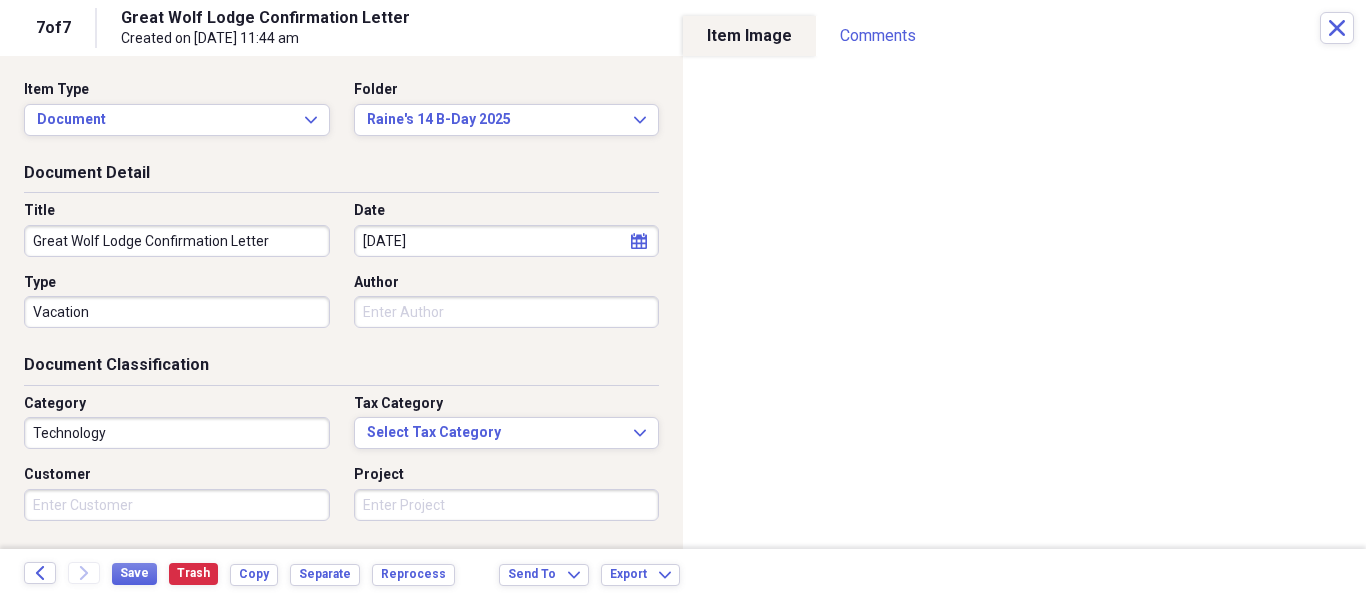 click on "Technology" at bounding box center (177, 433) 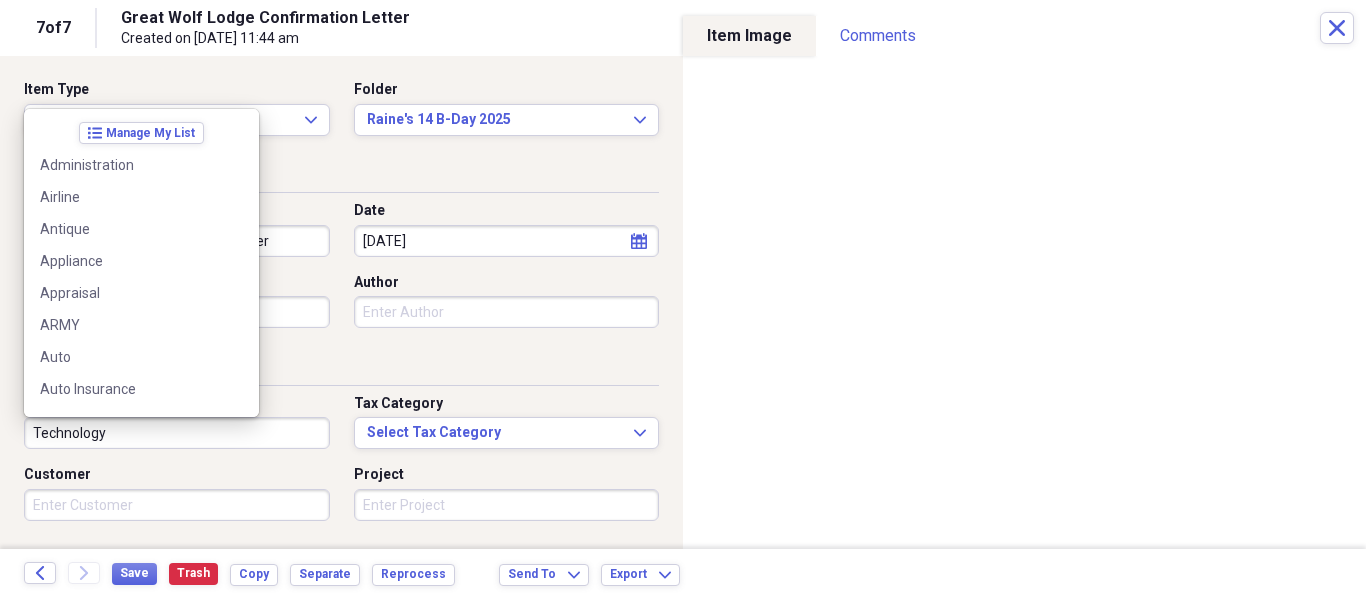 scroll, scrollTop: 700, scrollLeft: 0, axis: vertical 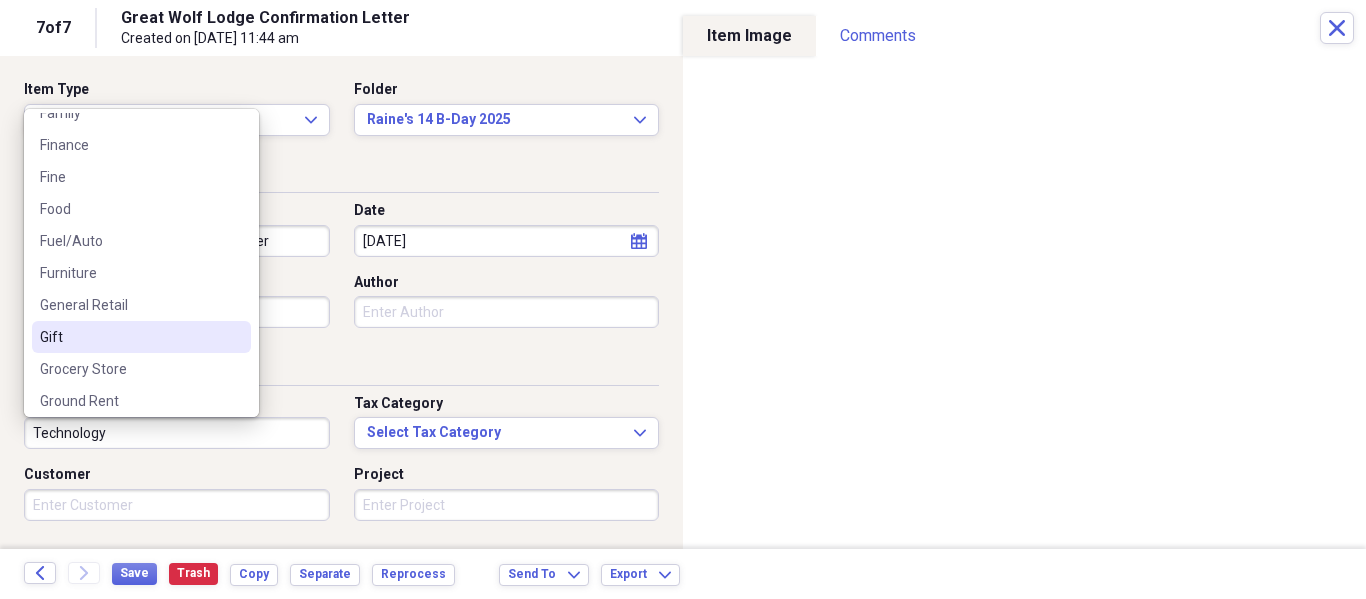click on "Gift" at bounding box center [129, 337] 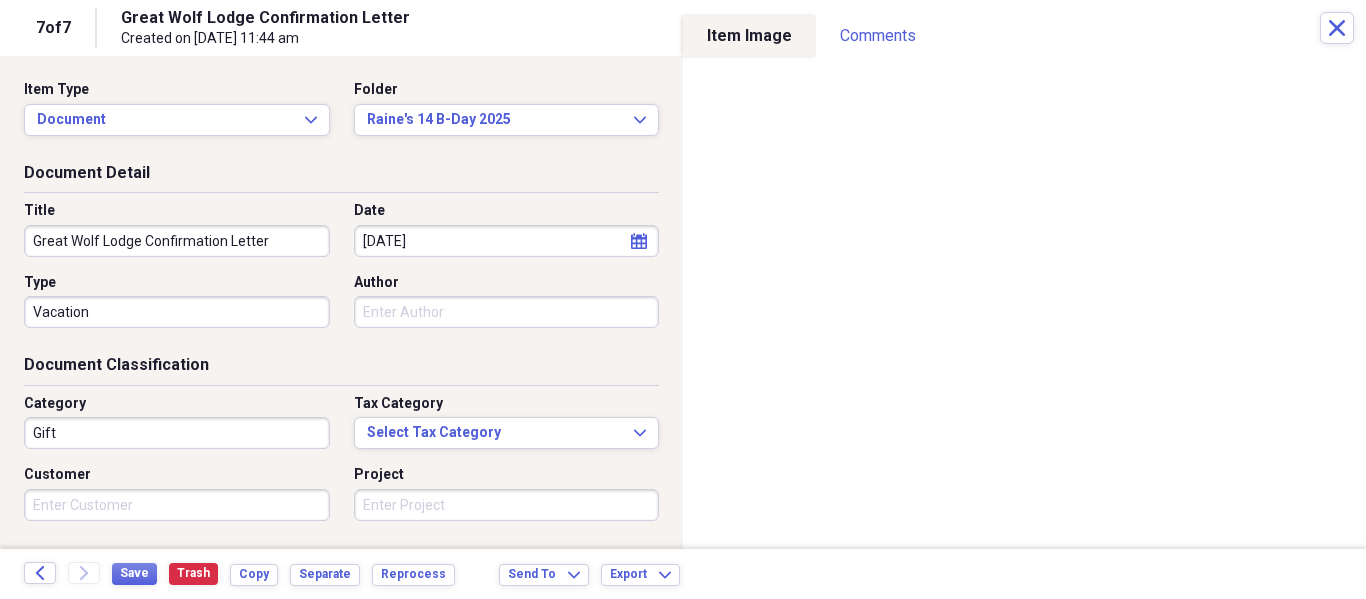 scroll, scrollTop: 200, scrollLeft: 0, axis: vertical 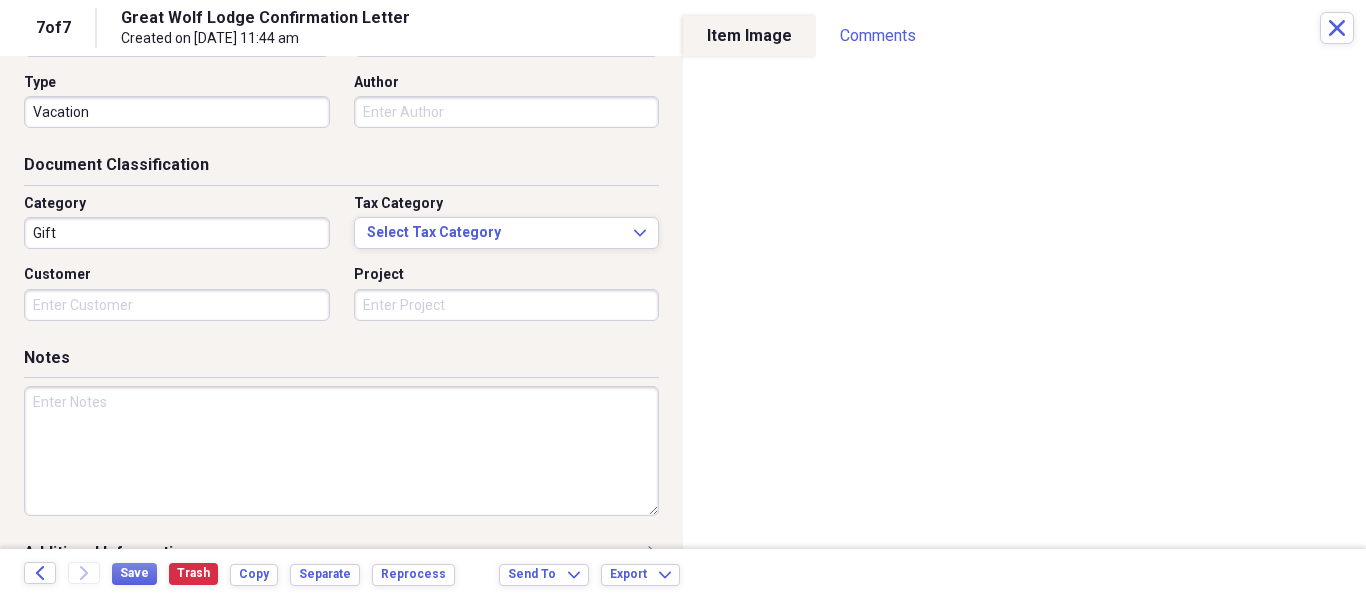 click on "Vacation" at bounding box center [177, 112] 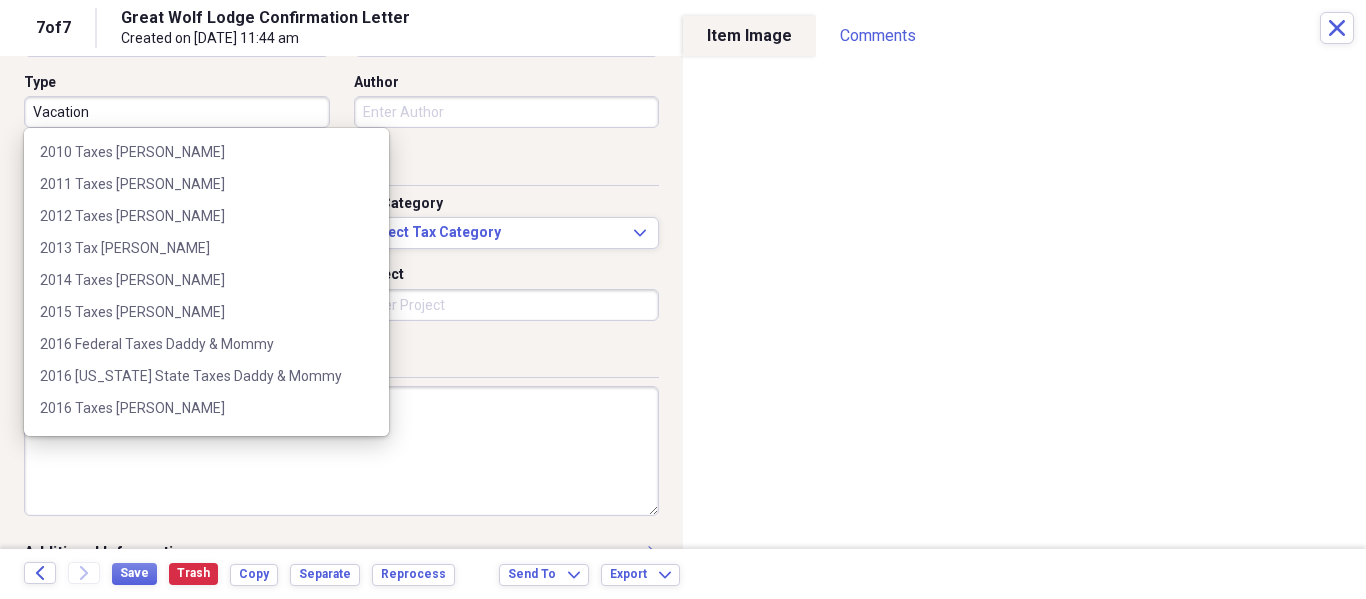 scroll, scrollTop: 1660, scrollLeft: 0, axis: vertical 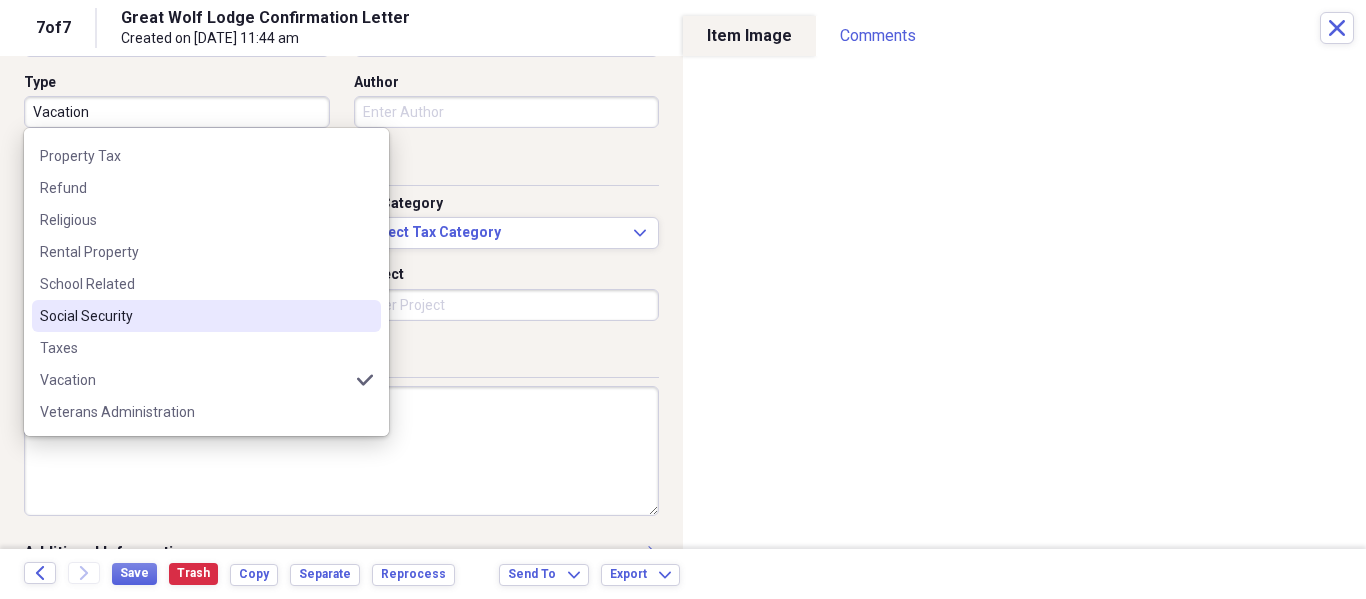 click on "Notes" at bounding box center [341, 362] 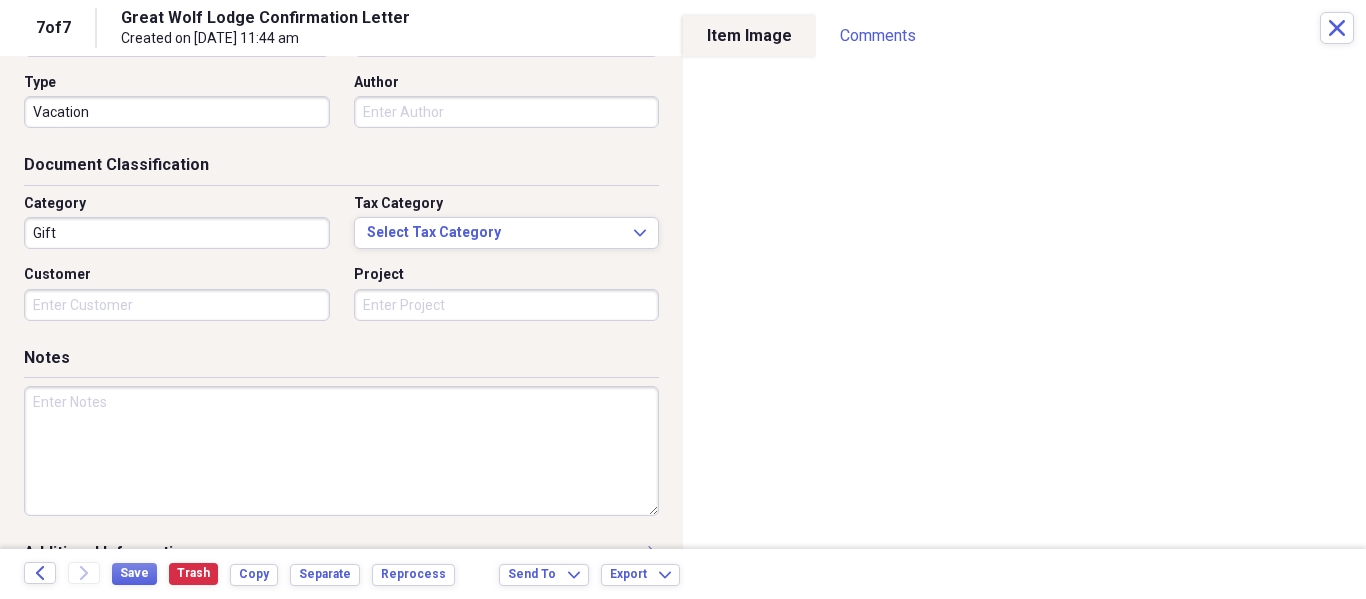 click on "Gift" at bounding box center [177, 233] 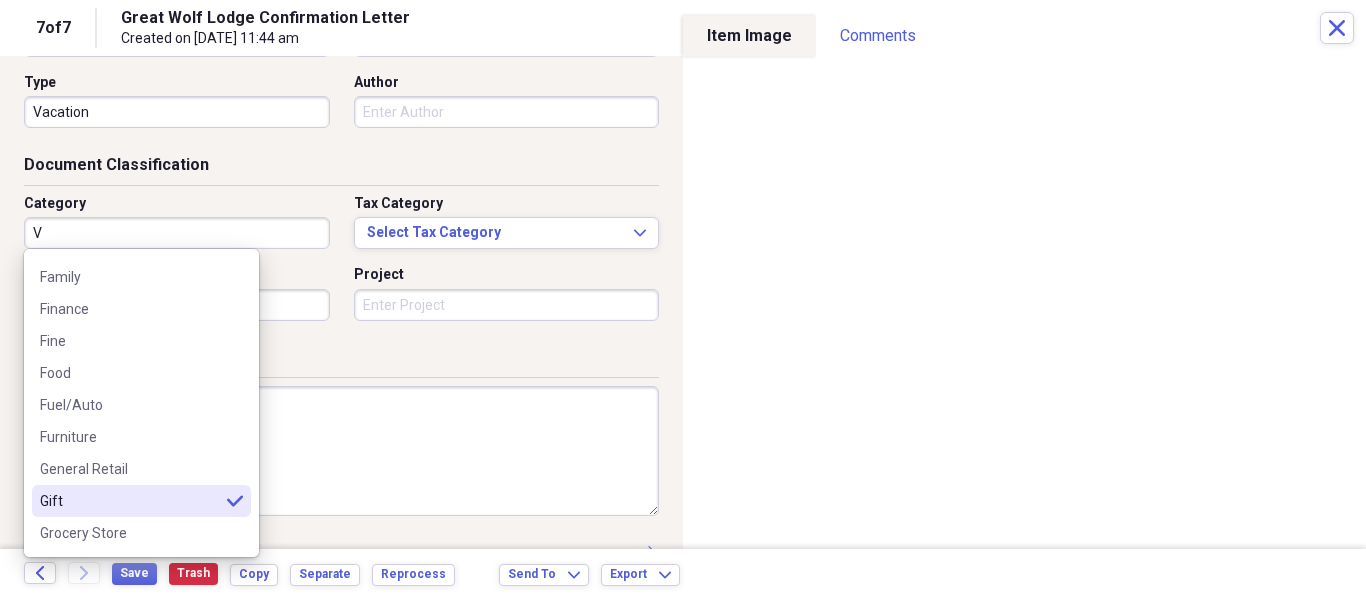 scroll, scrollTop: 0, scrollLeft: 0, axis: both 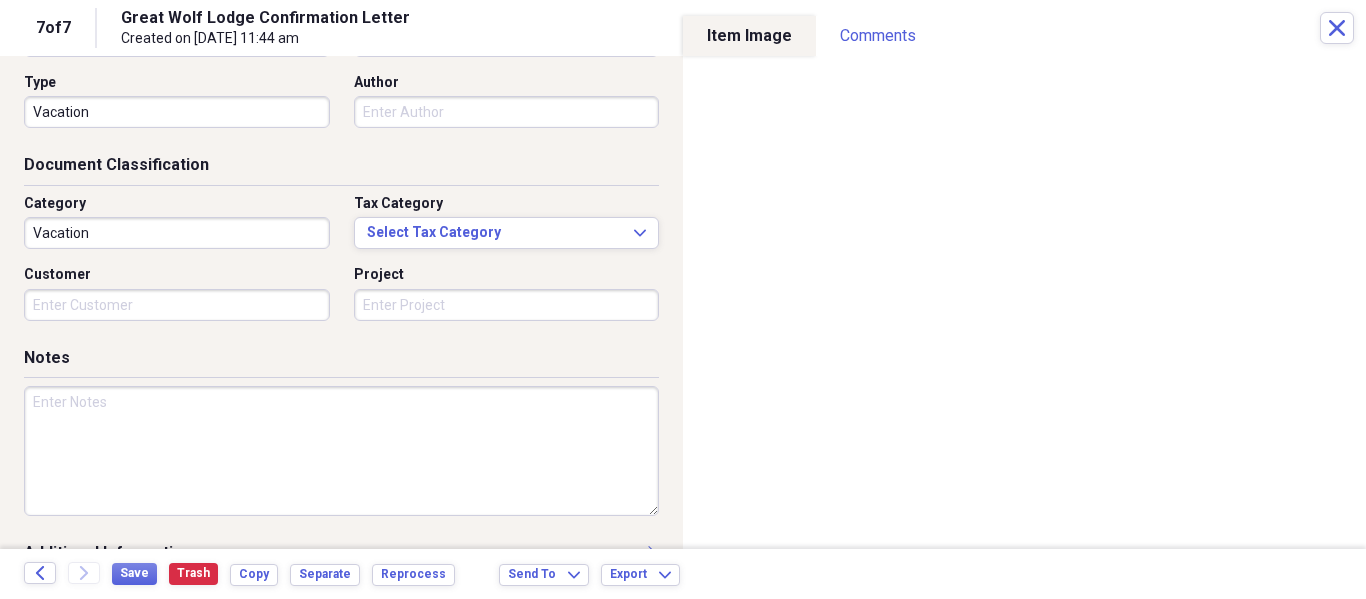 type on "Vacation" 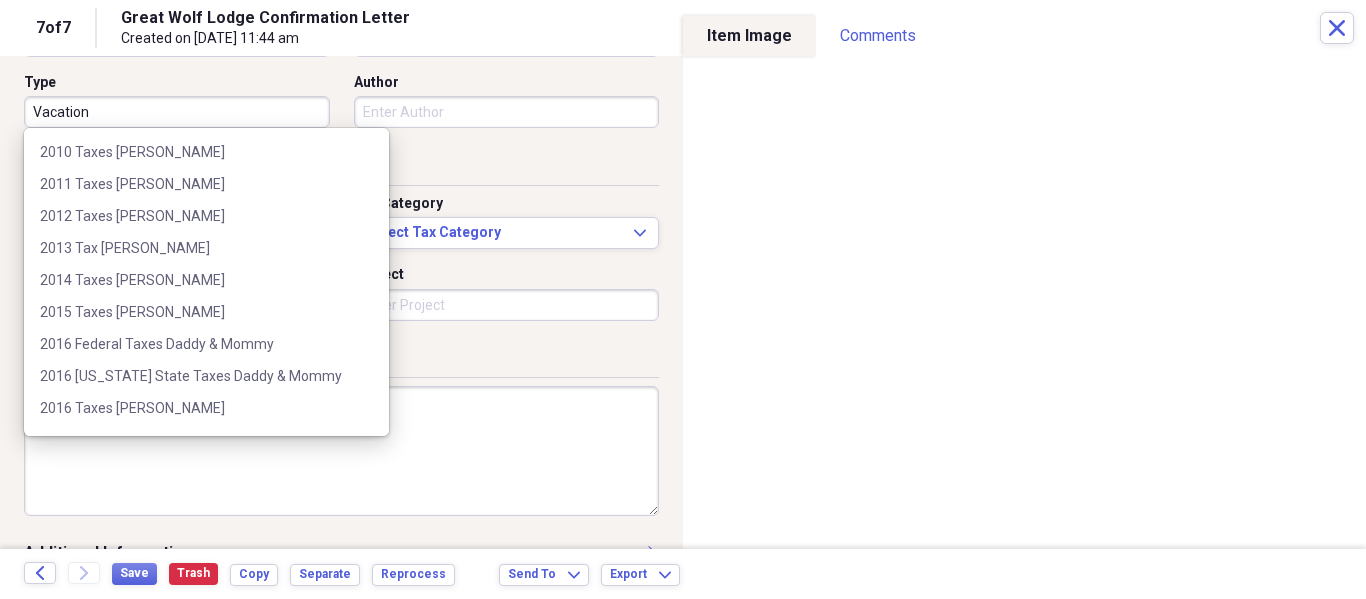 click on "Vacation" at bounding box center (177, 112) 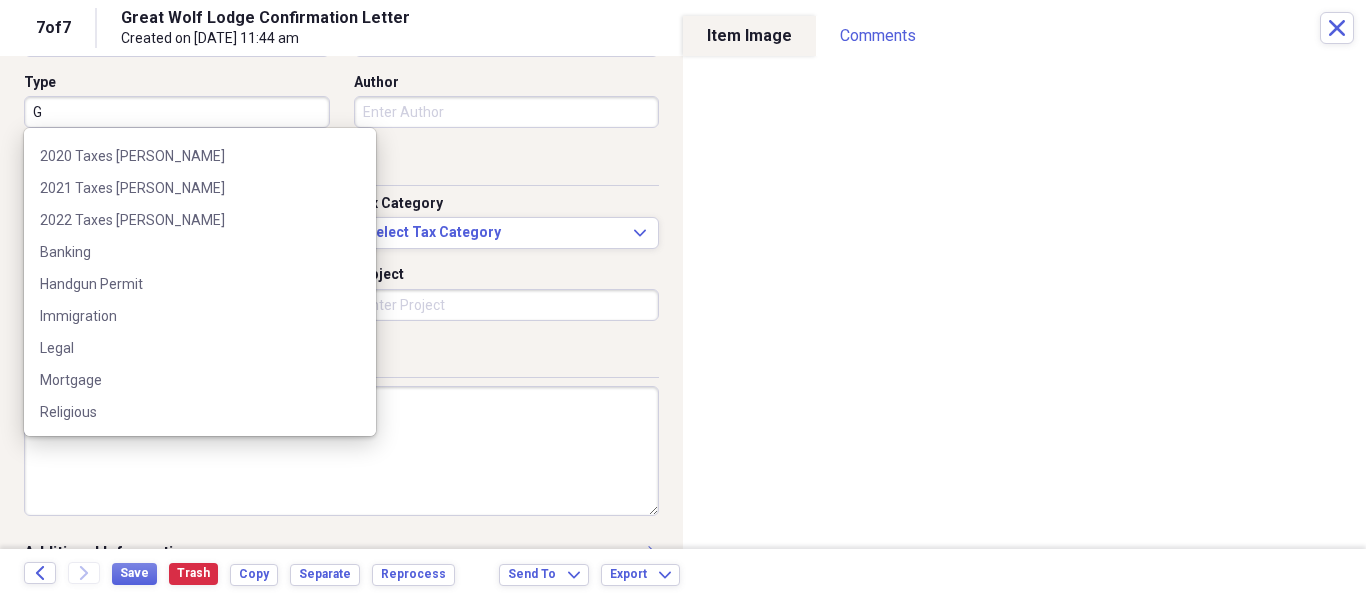 scroll, scrollTop: 0, scrollLeft: 0, axis: both 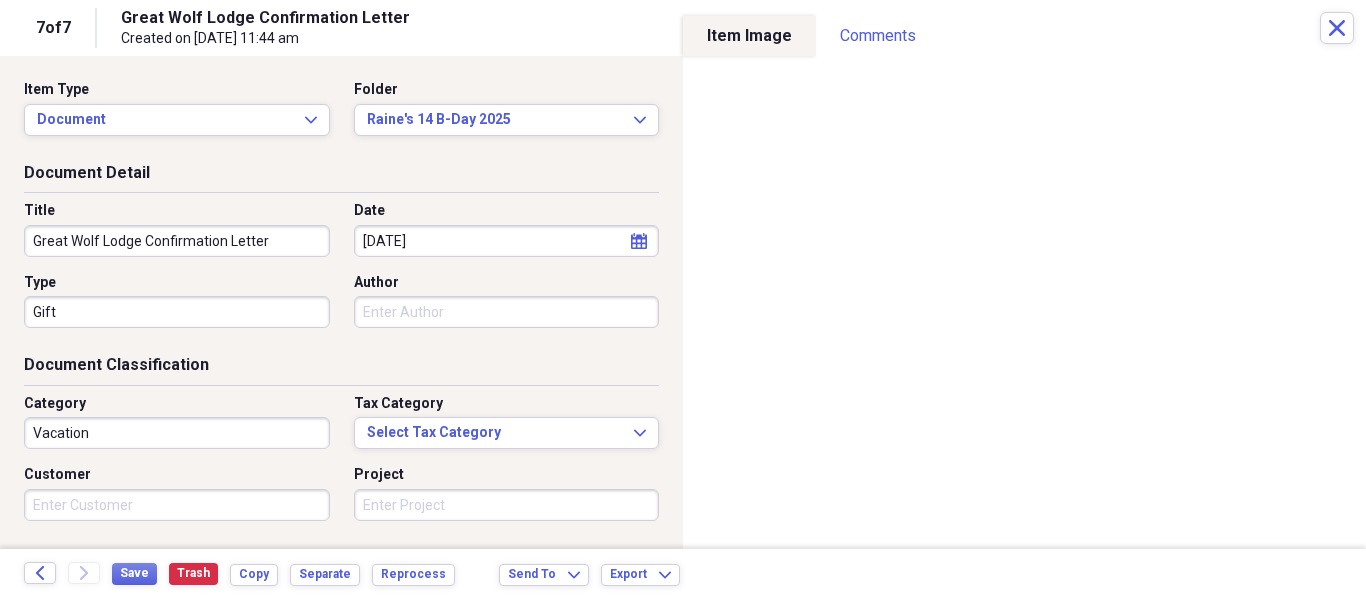 type on "Gift" 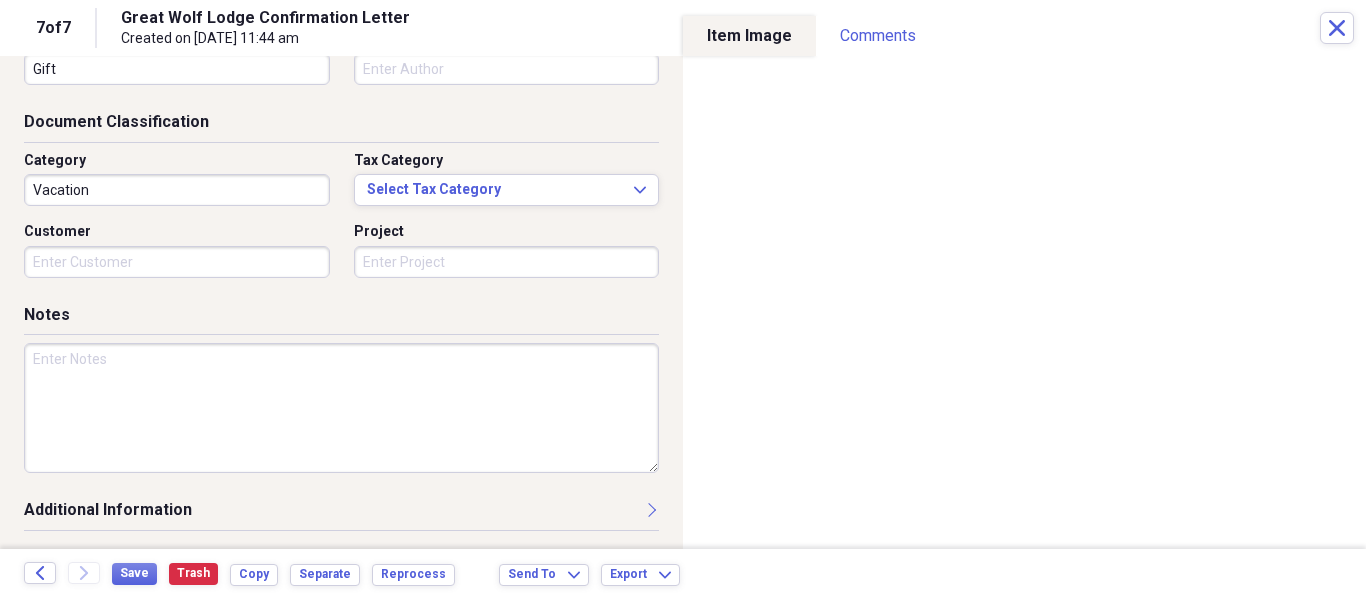 click at bounding box center [341, 408] 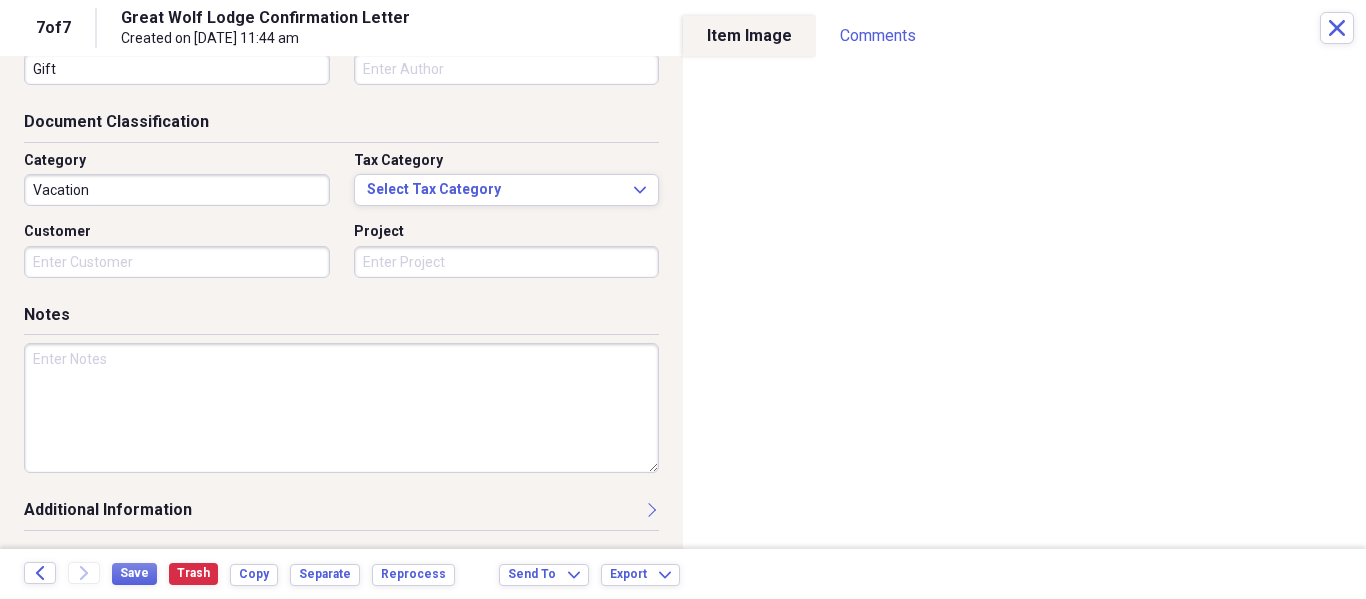 paste on "Great Wolf Lodge Confirmation Letter" 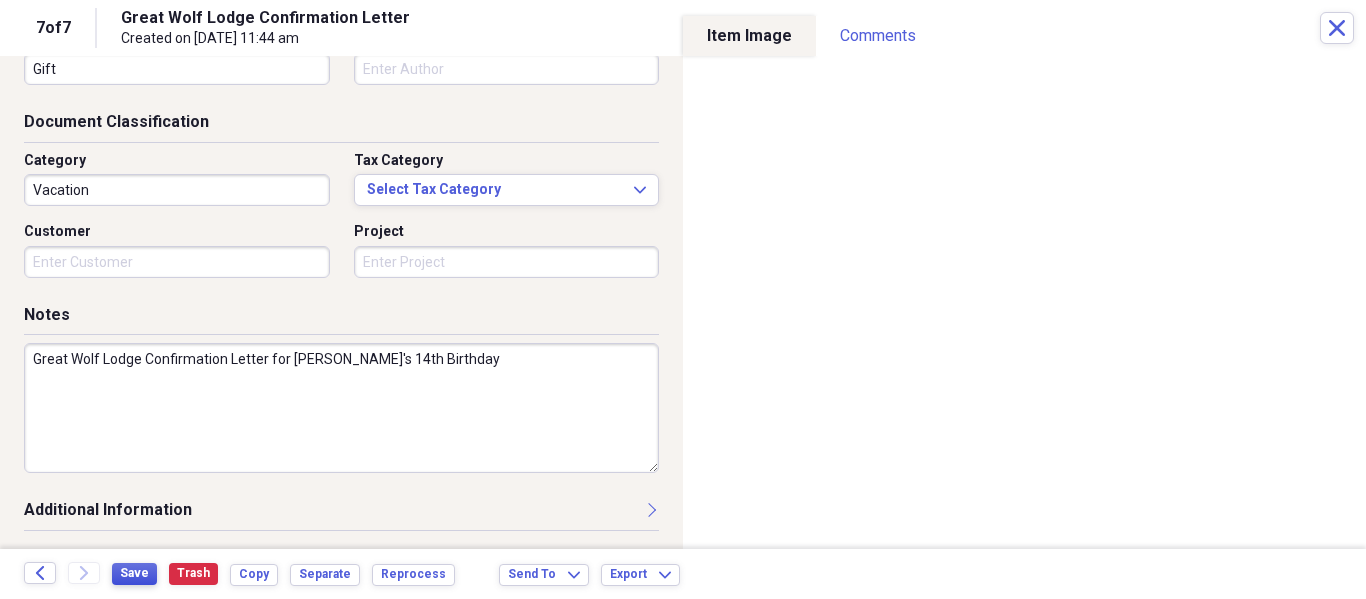 type on "Great Wolf Lodge Confirmation Letter for [PERSON_NAME]'s 14th Birthday" 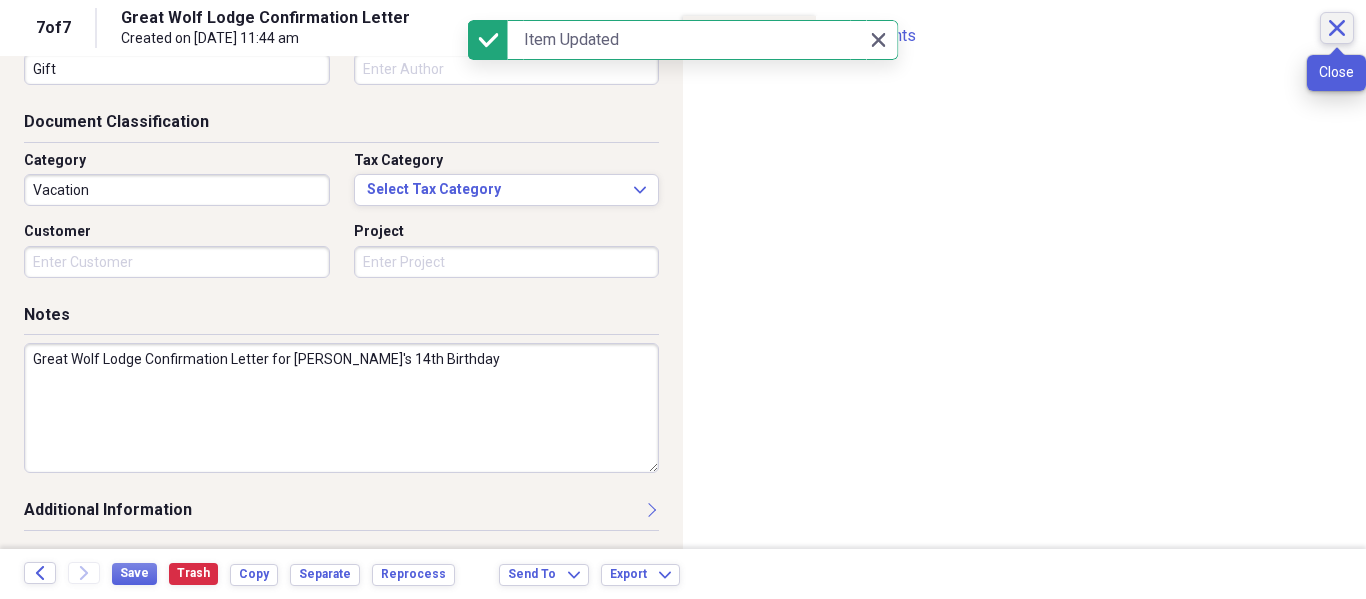 click 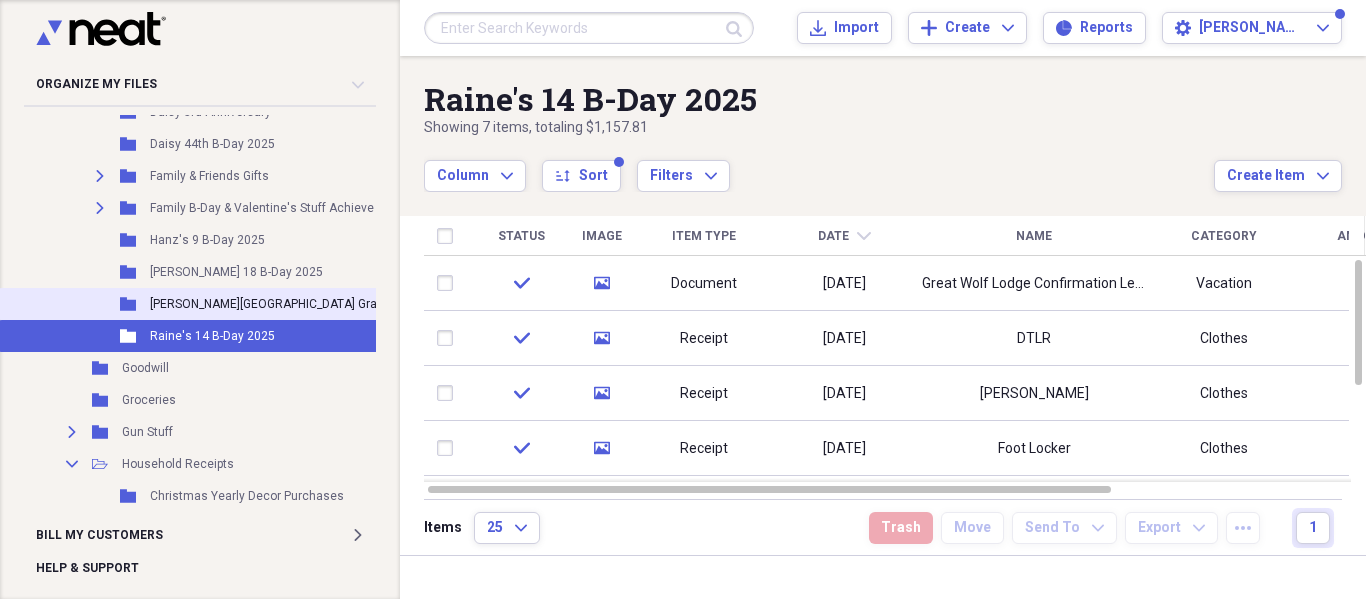 click on "[PERSON_NAME][GEOGRAPHIC_DATA] Graduation Gift" at bounding box center [295, 304] 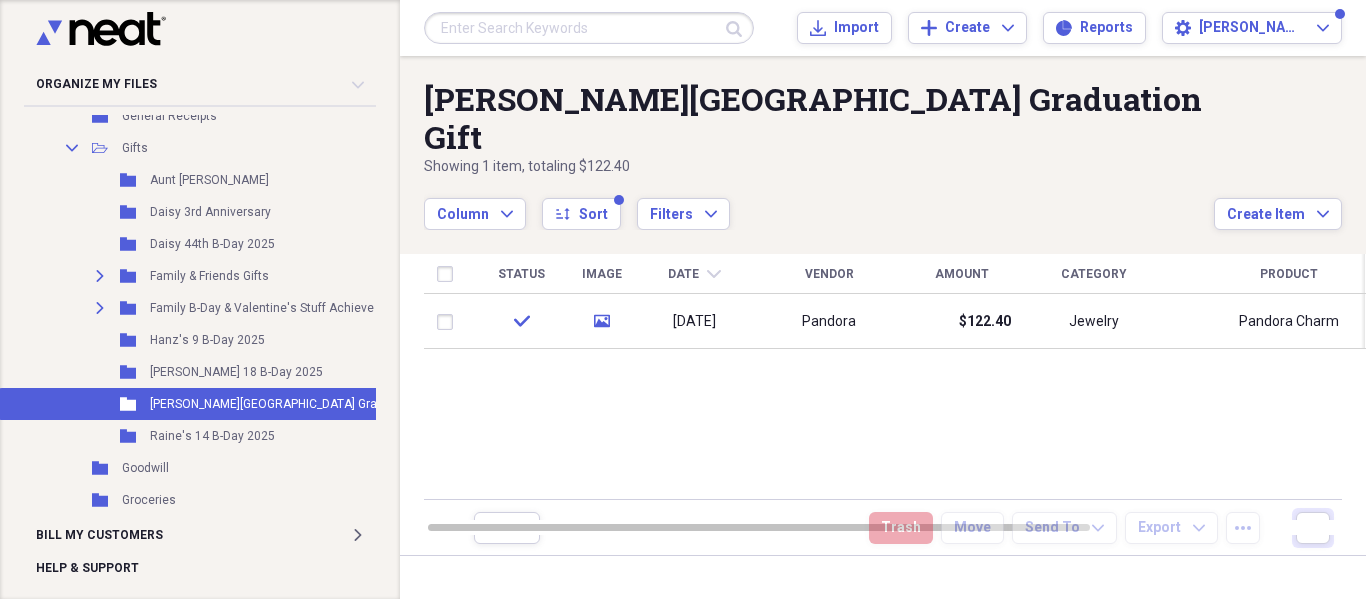 scroll, scrollTop: 1863, scrollLeft: 0, axis: vertical 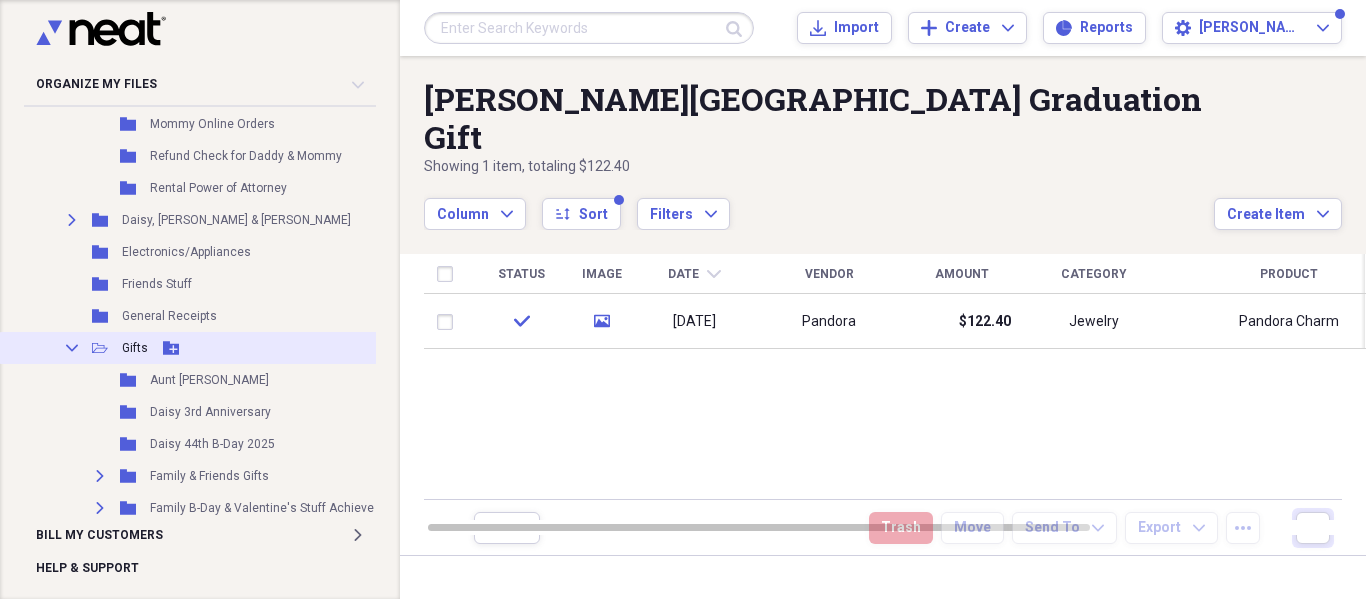 click on "Collapse" at bounding box center (72, 348) 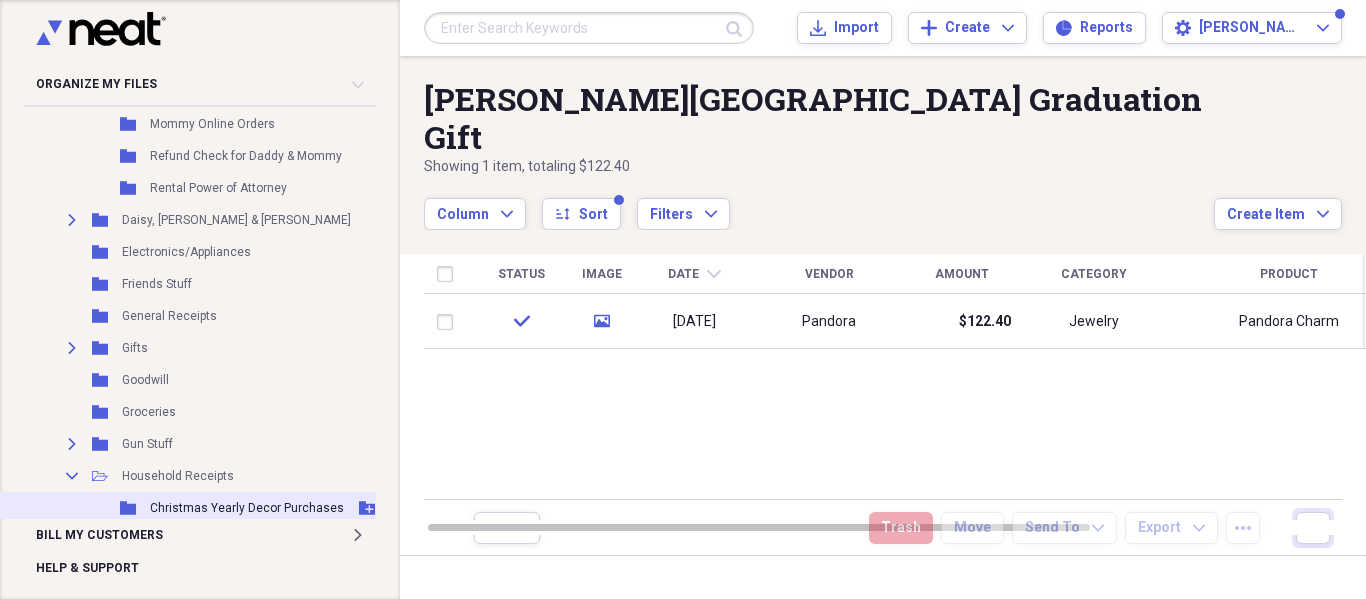 scroll, scrollTop: 1963, scrollLeft: 0, axis: vertical 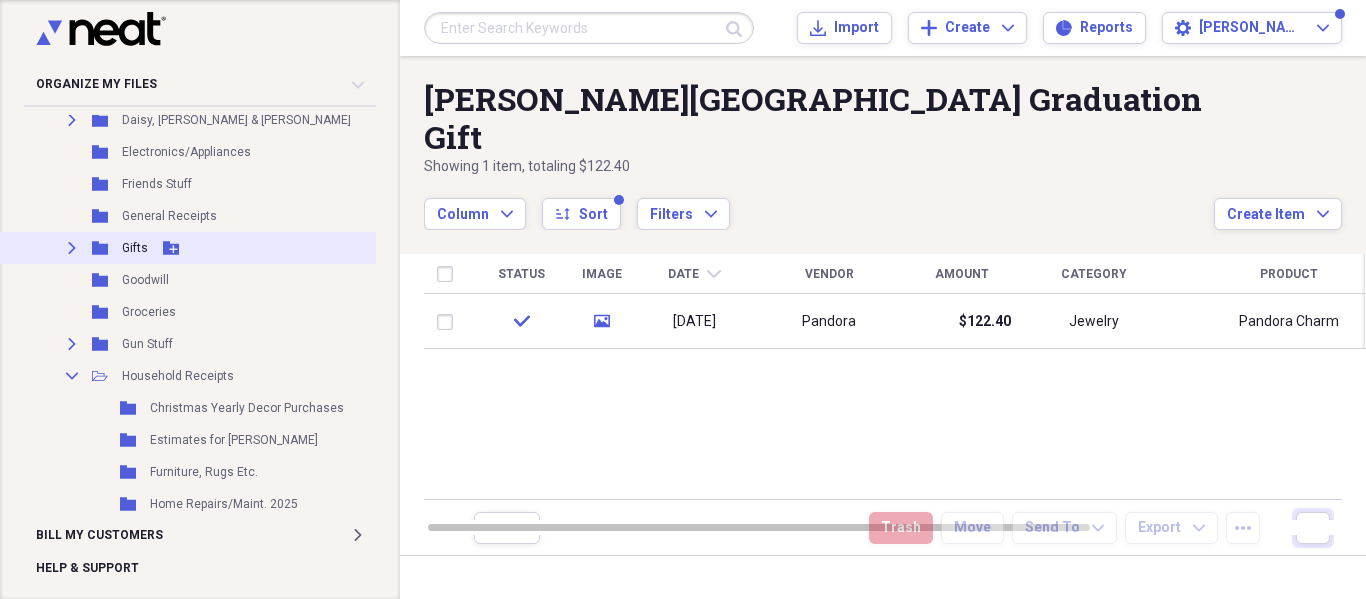 click on "Expand" at bounding box center [72, 248] 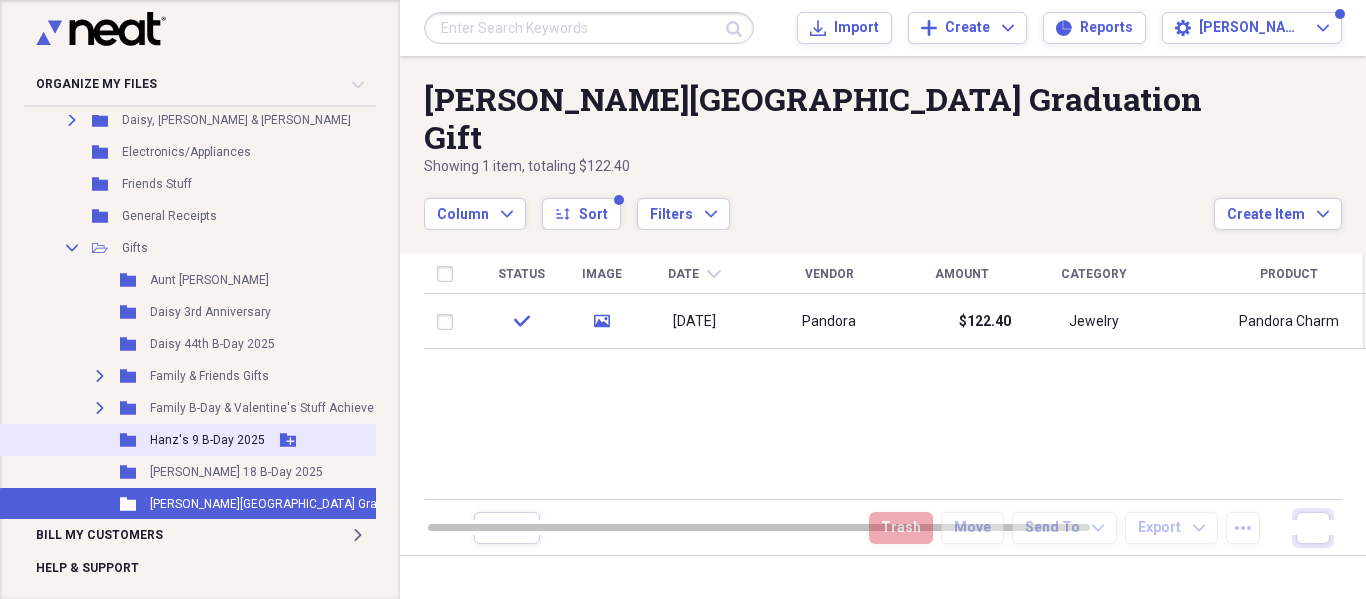 scroll, scrollTop: 2063, scrollLeft: 0, axis: vertical 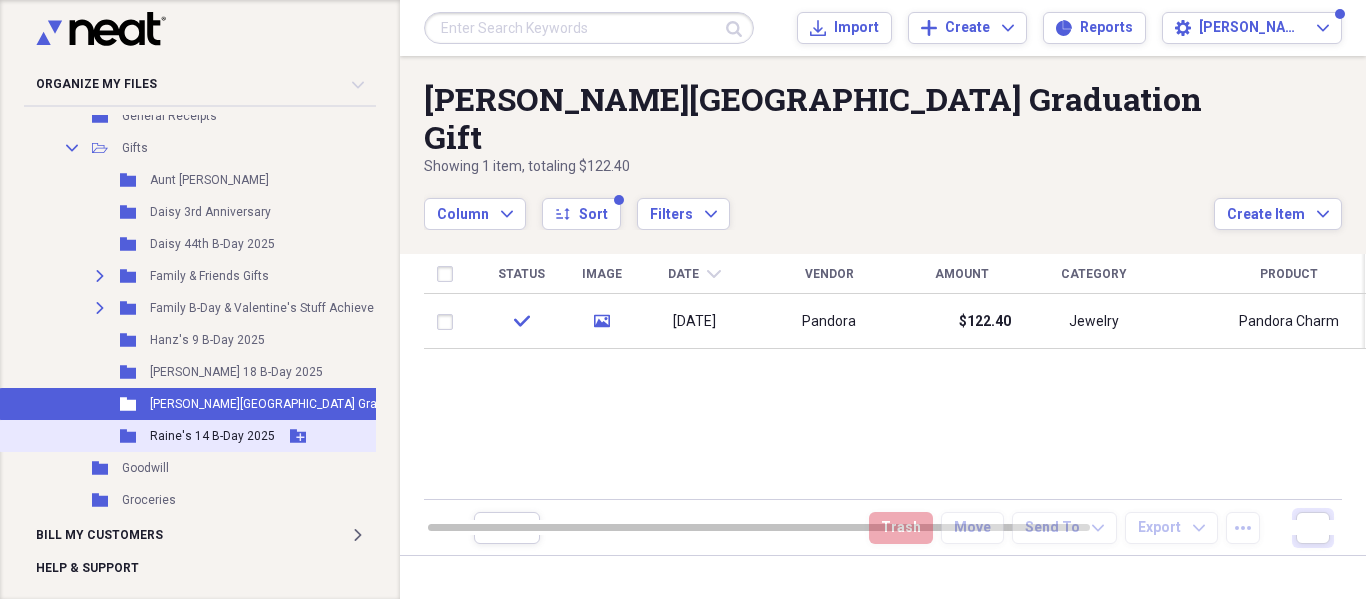 click on "Folder Raine's 14 B-Day 2025 Add Folder" at bounding box center (265, 436) 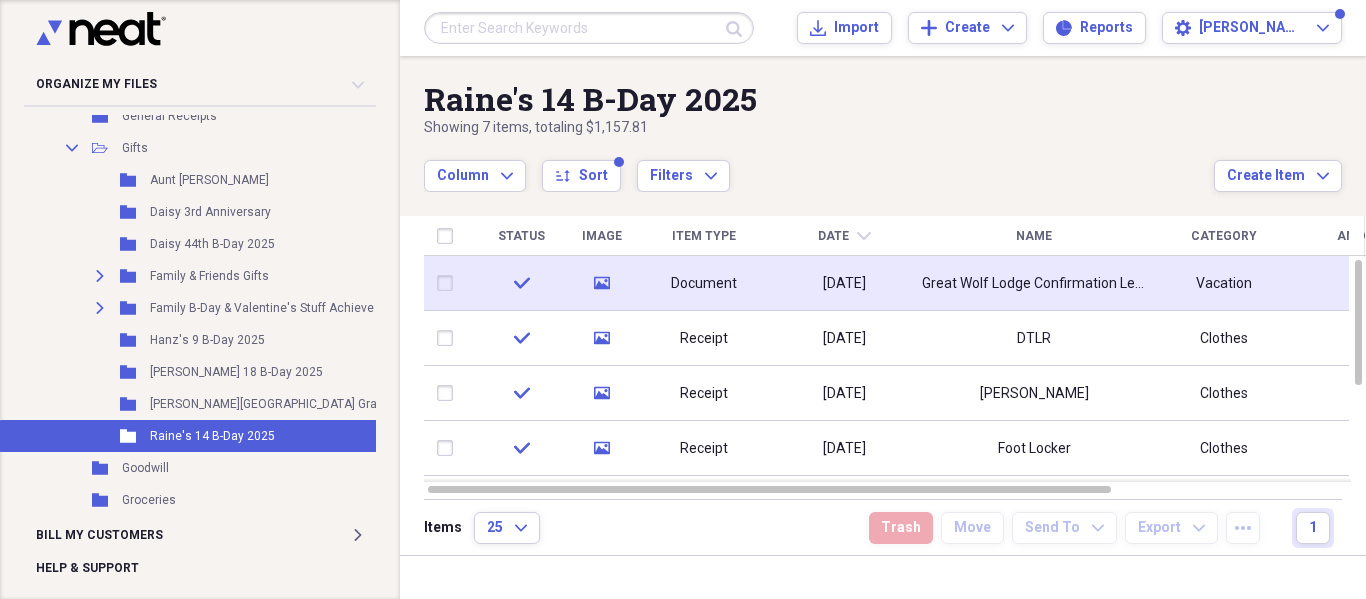 click on "check" at bounding box center (521, 283) 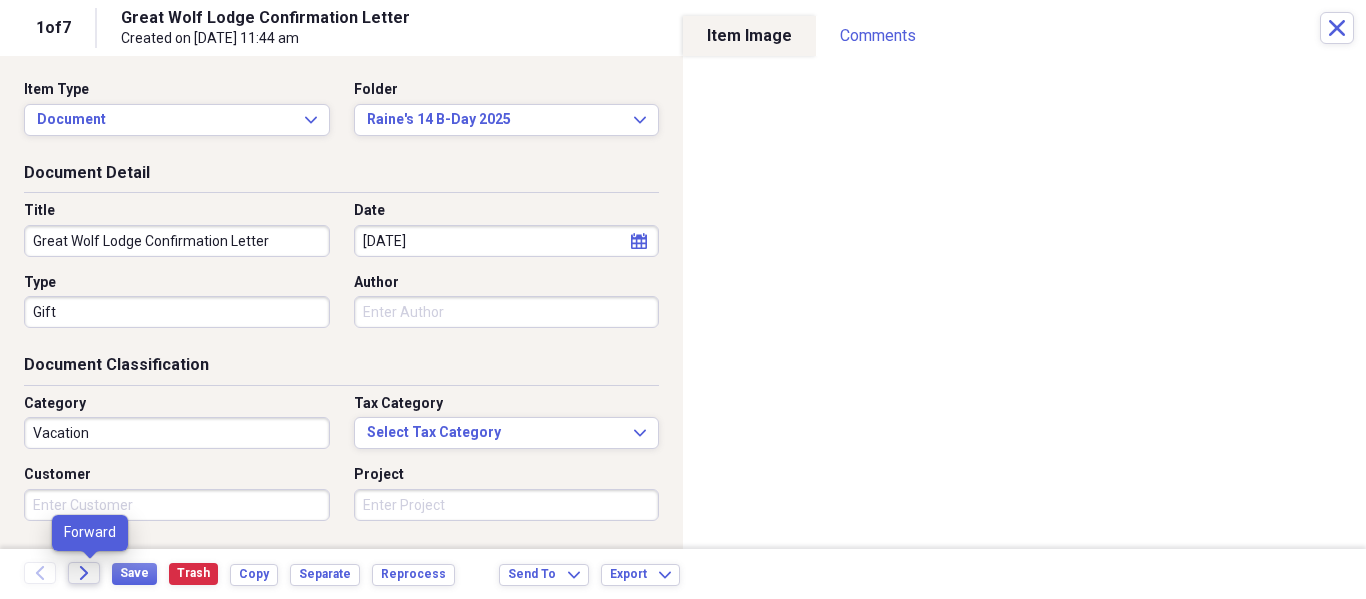 click on "Forward" 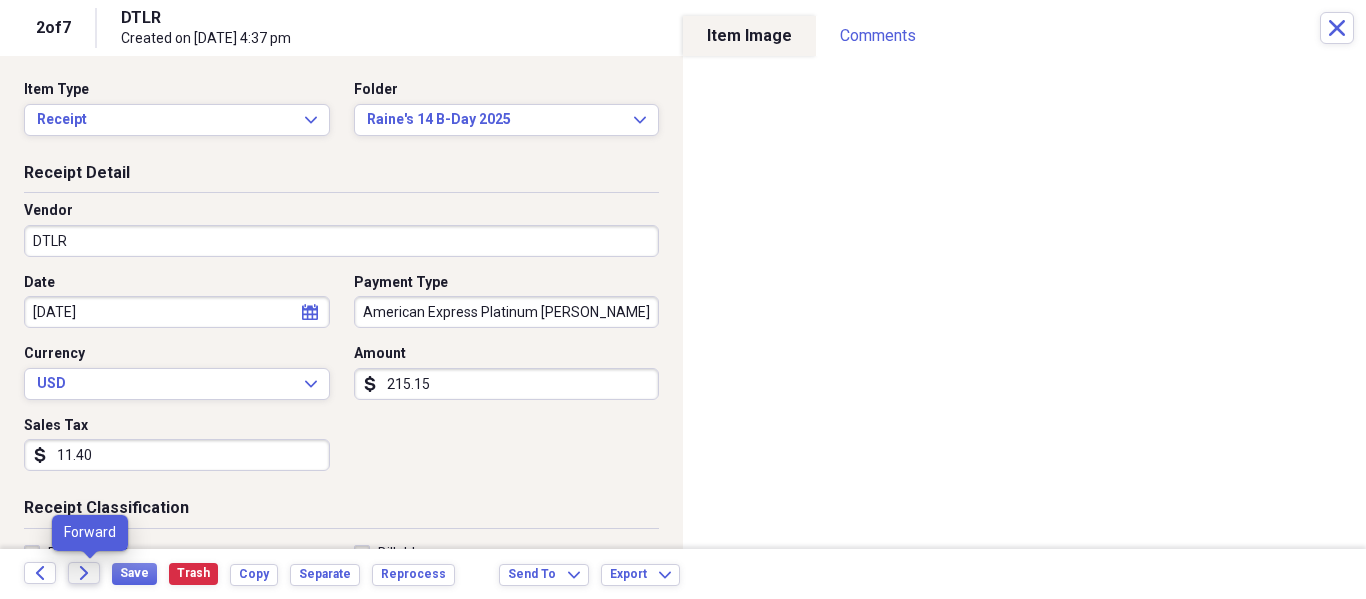 click 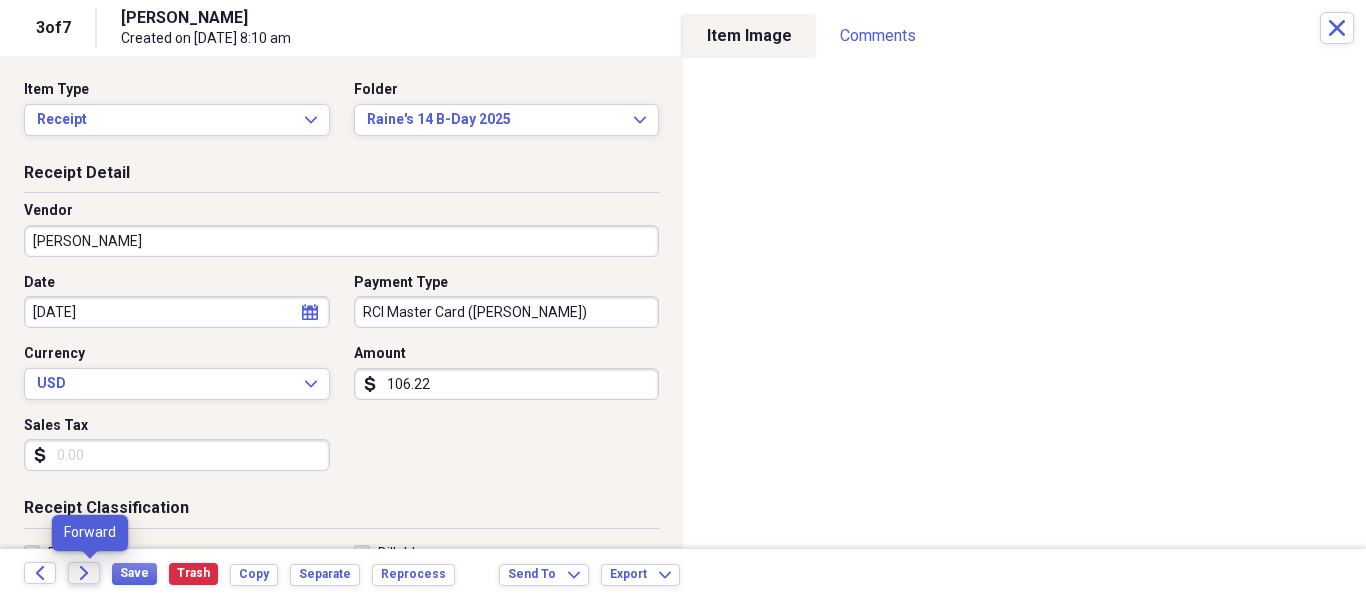 click 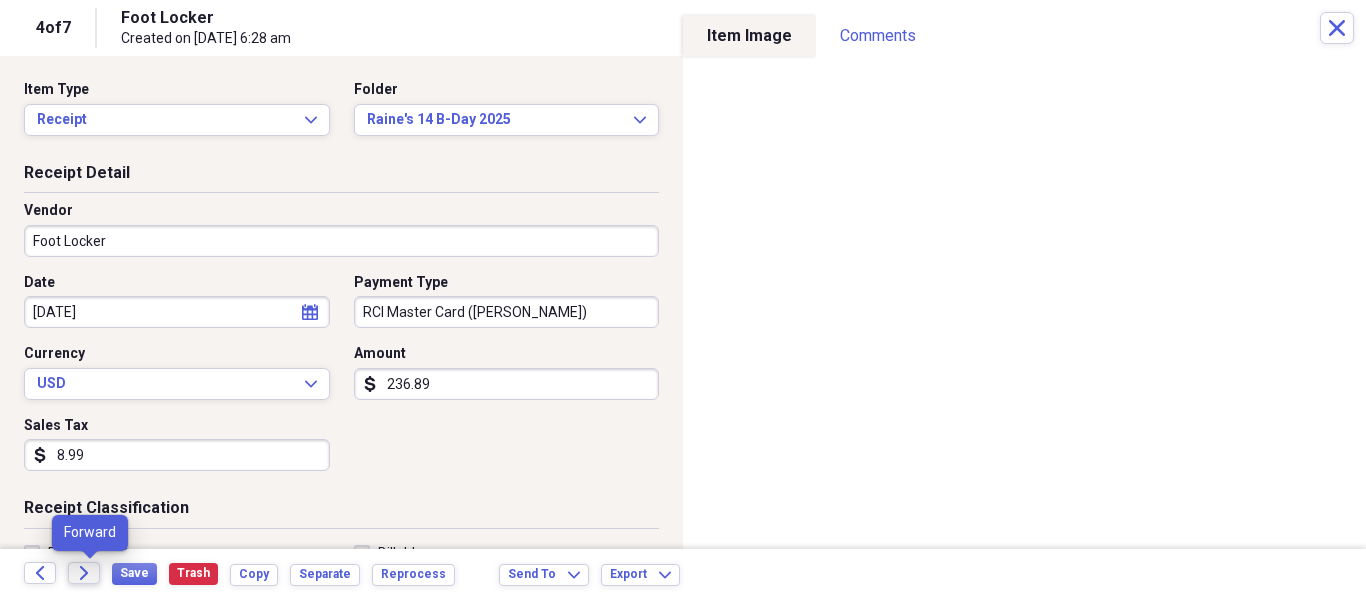 click on "Forward" at bounding box center [84, 573] 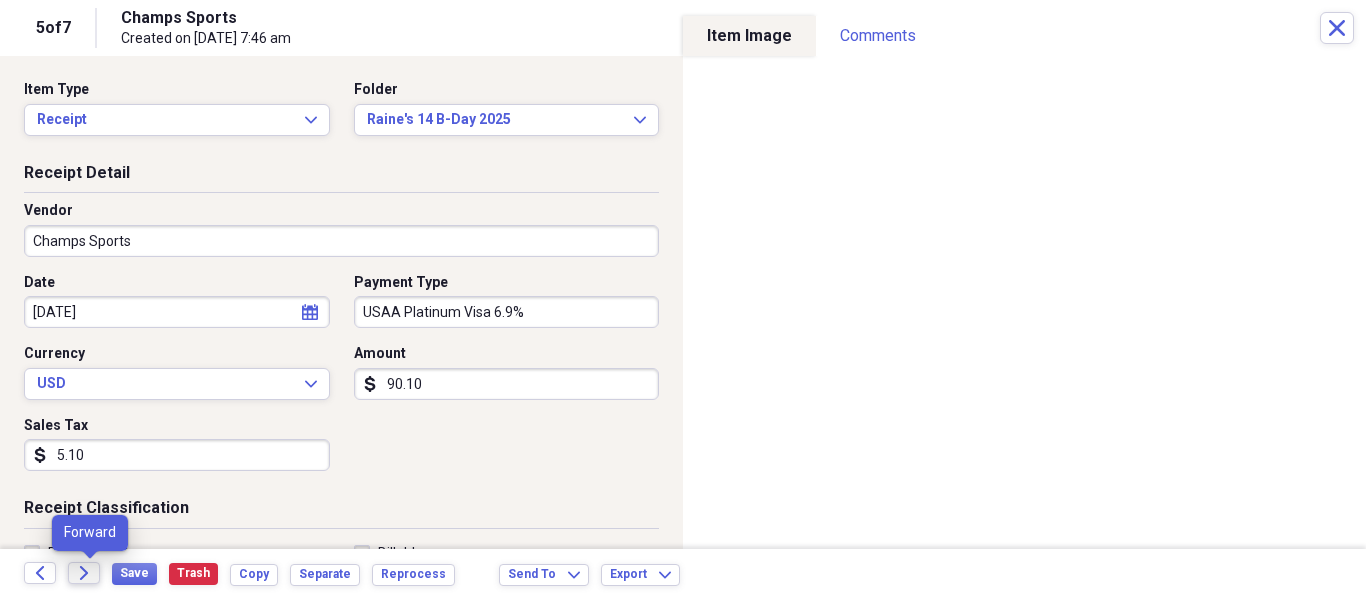 click on "Forward" 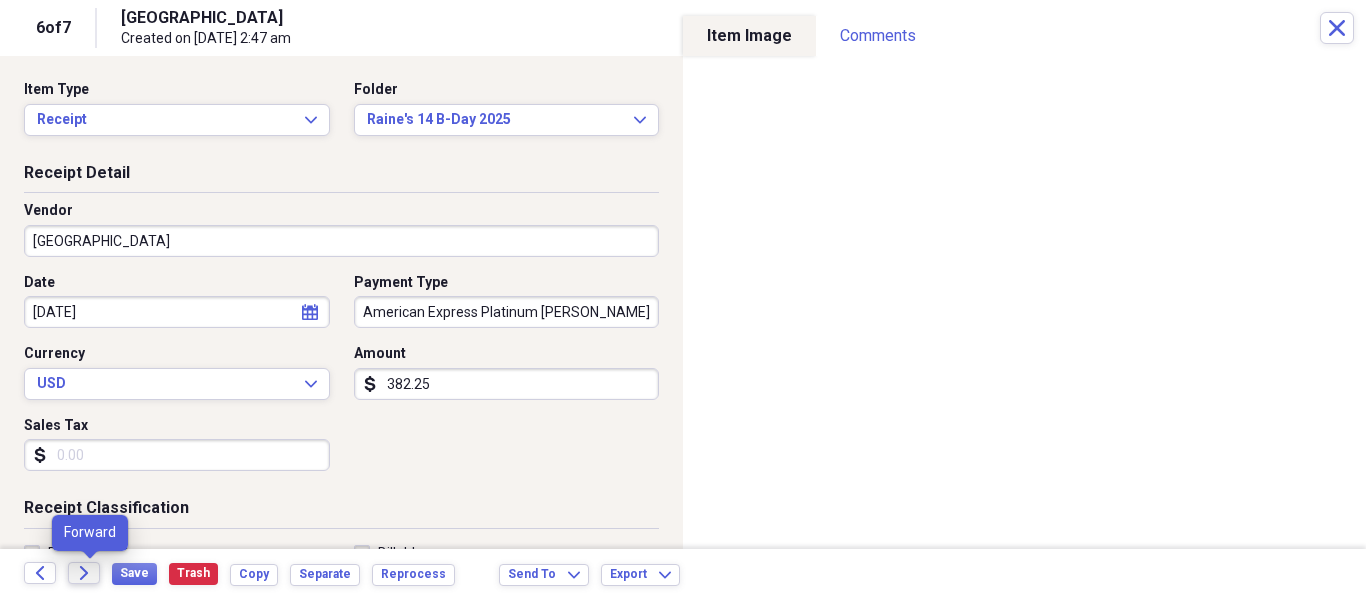 click on "Forward" 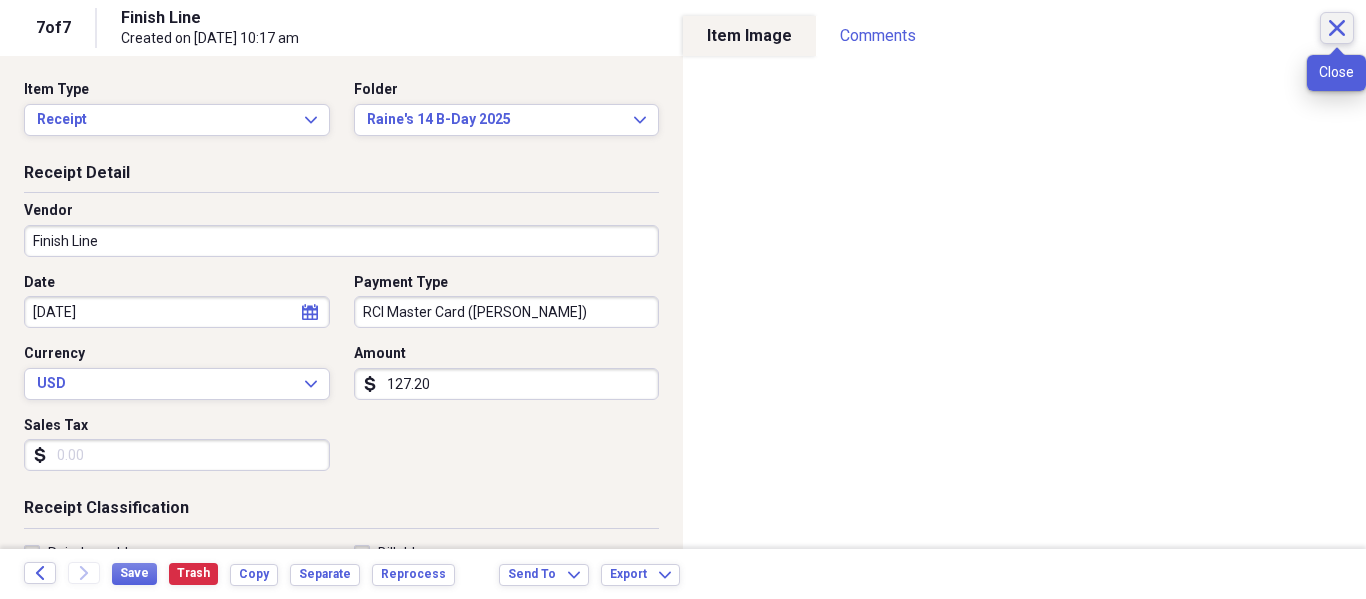 click on "Close" 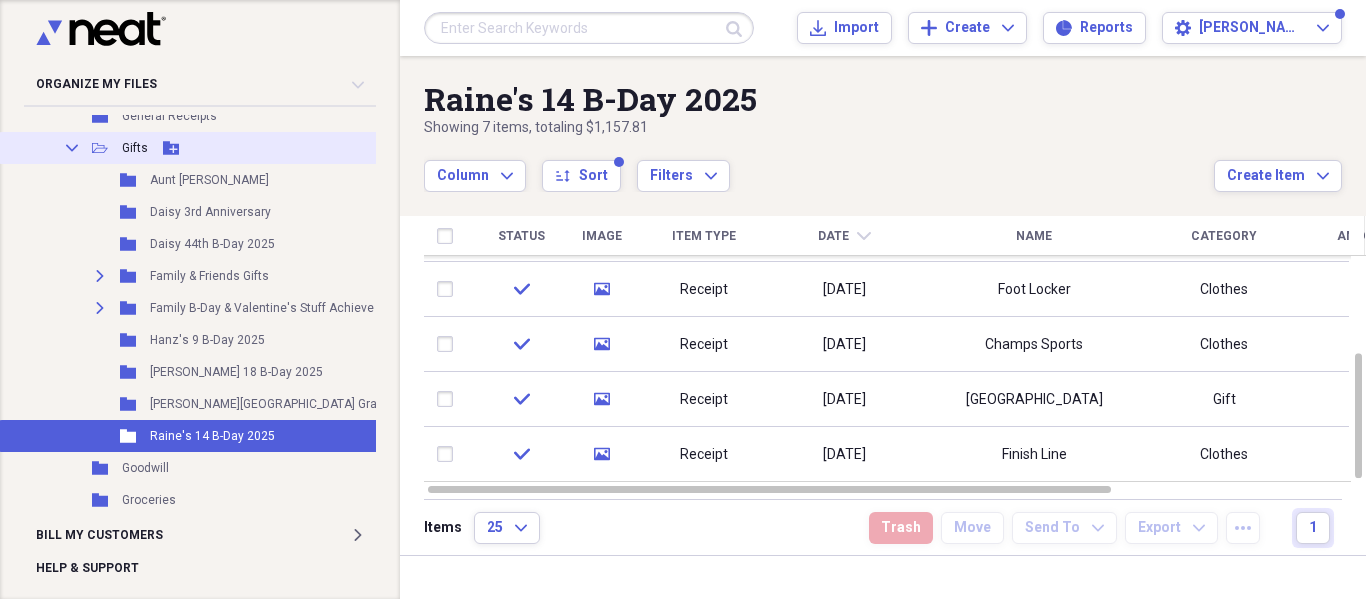 click 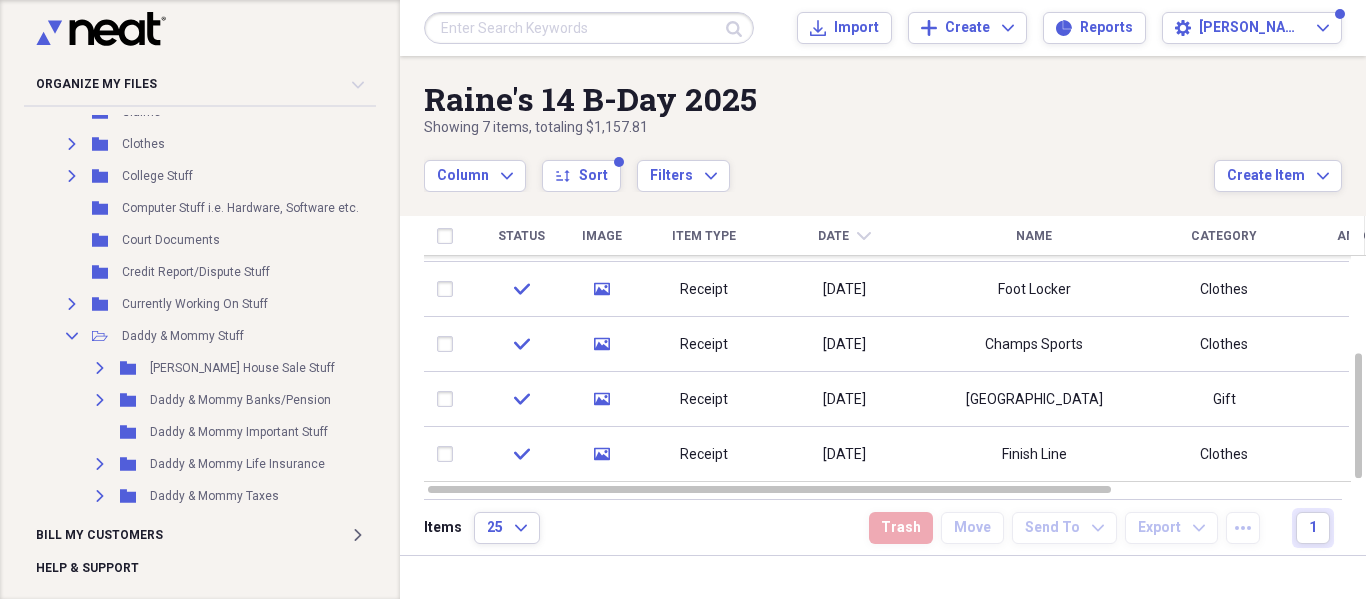 scroll, scrollTop: 0, scrollLeft: 0, axis: both 